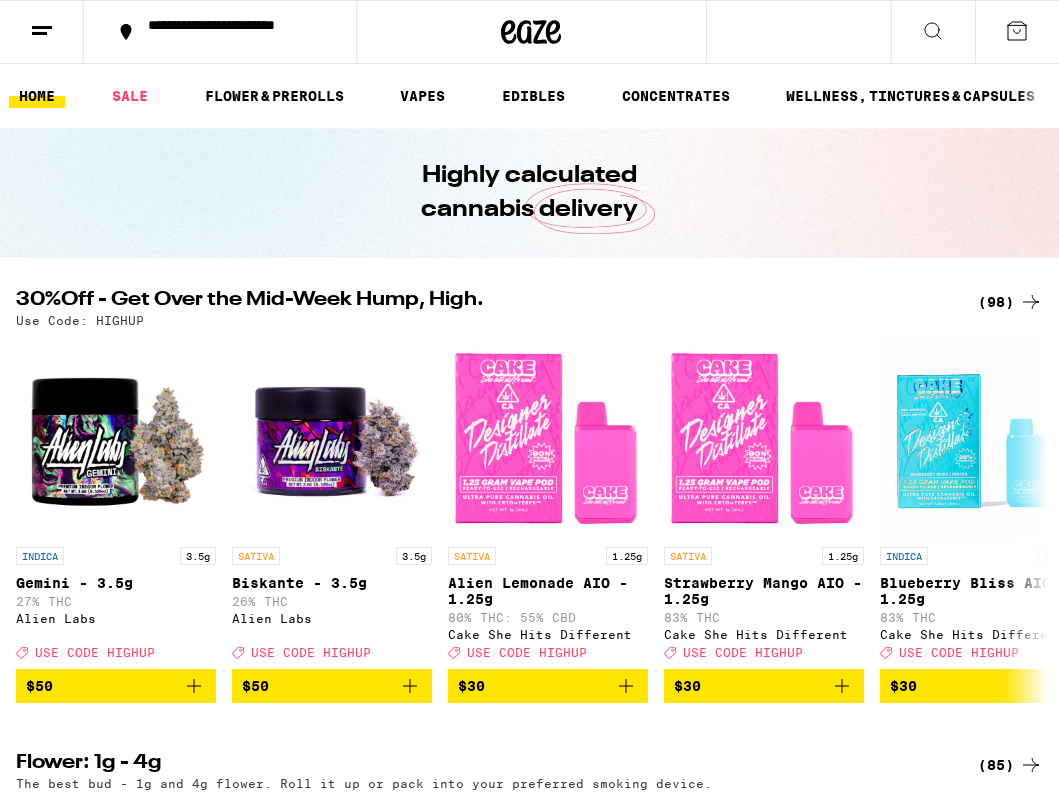 scroll, scrollTop: 0, scrollLeft: 0, axis: both 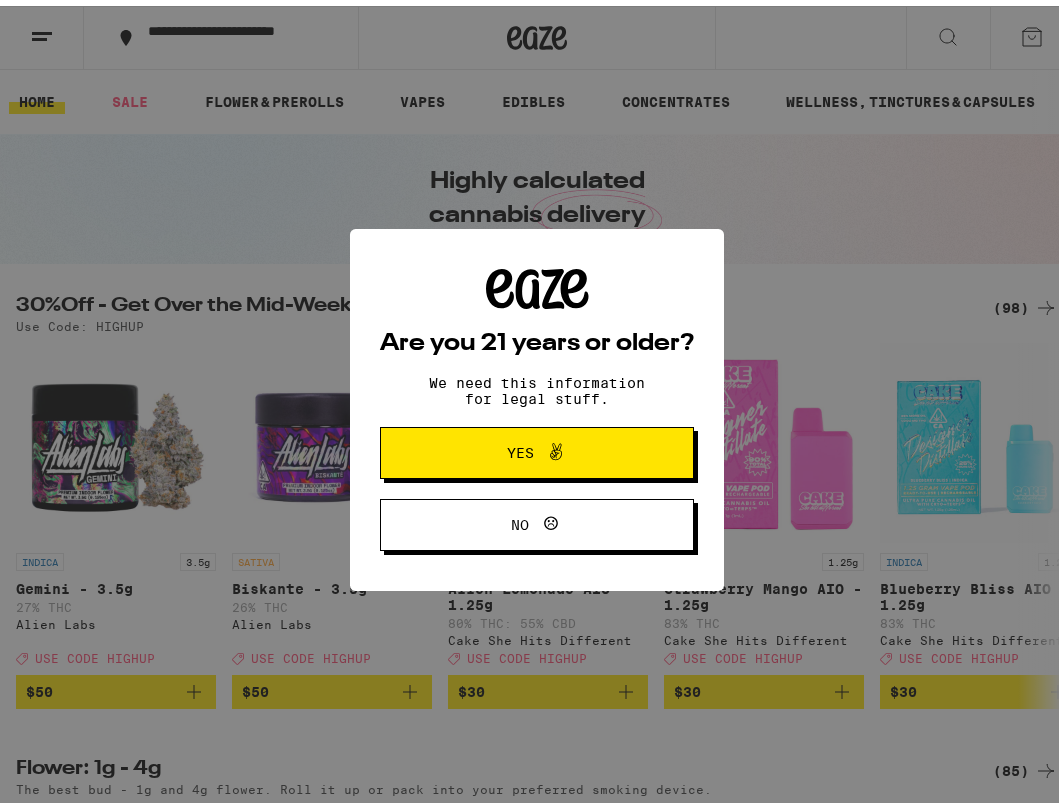 click on "Yes" at bounding box center (537, 447) 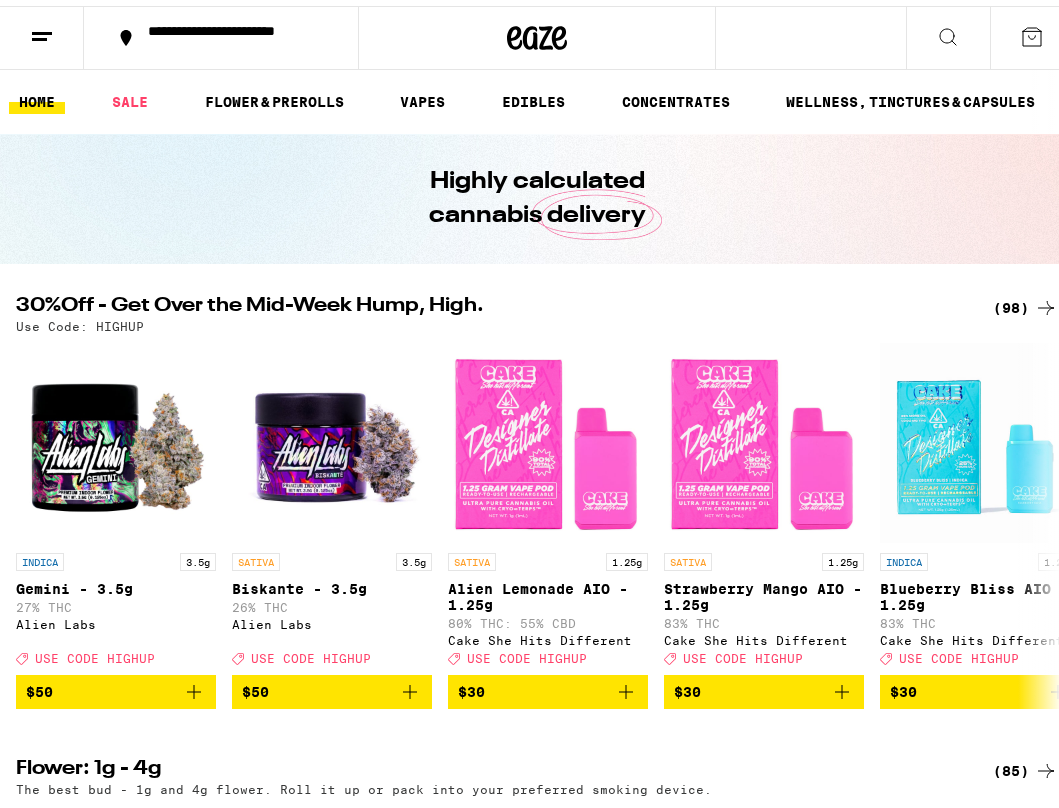 scroll, scrollTop: 0, scrollLeft: 0, axis: both 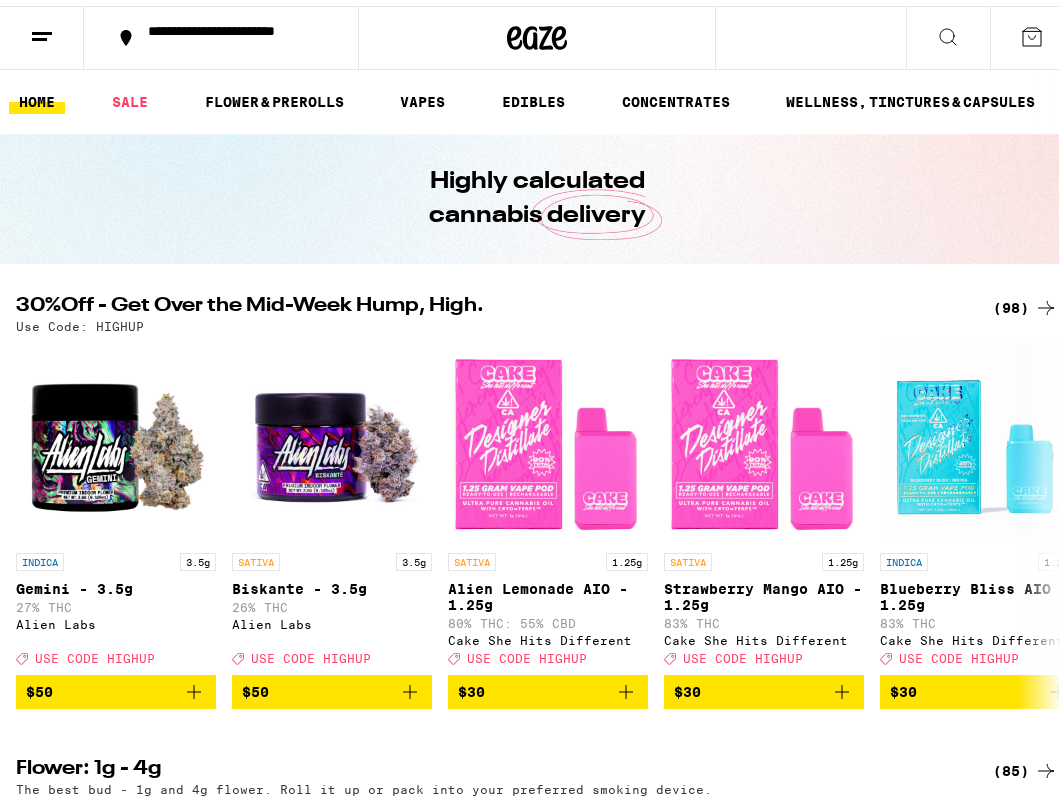 click 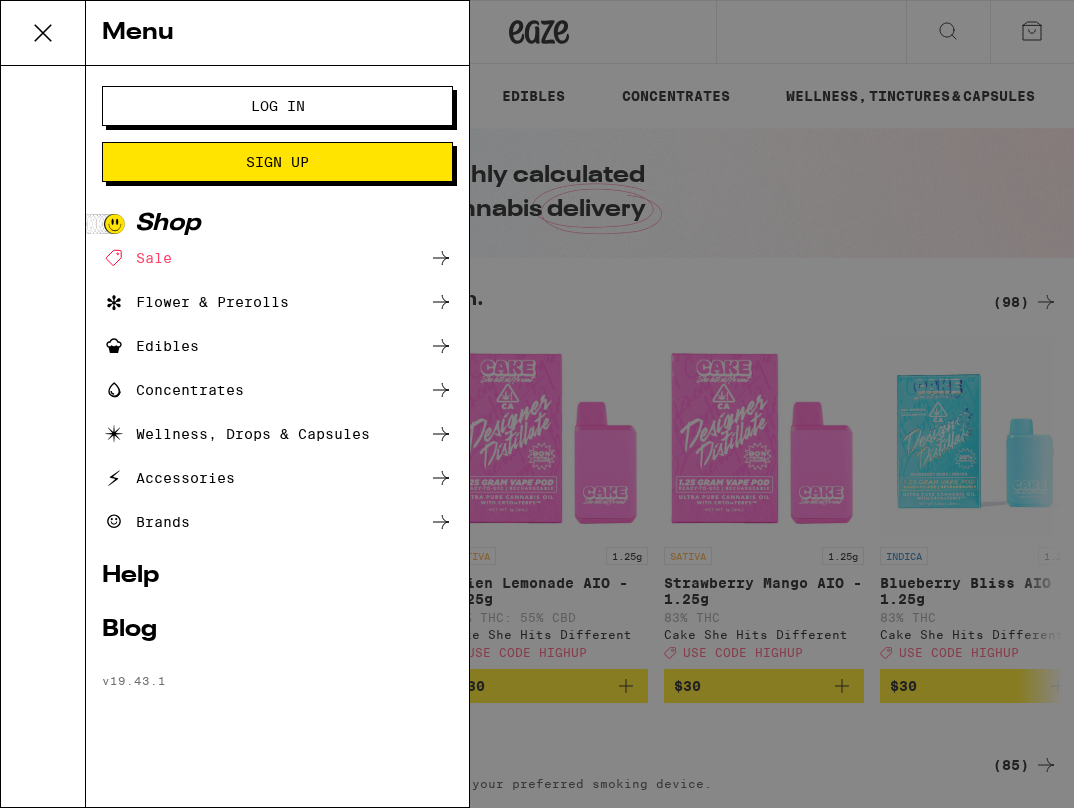 click on "Log In" at bounding box center (278, 106) 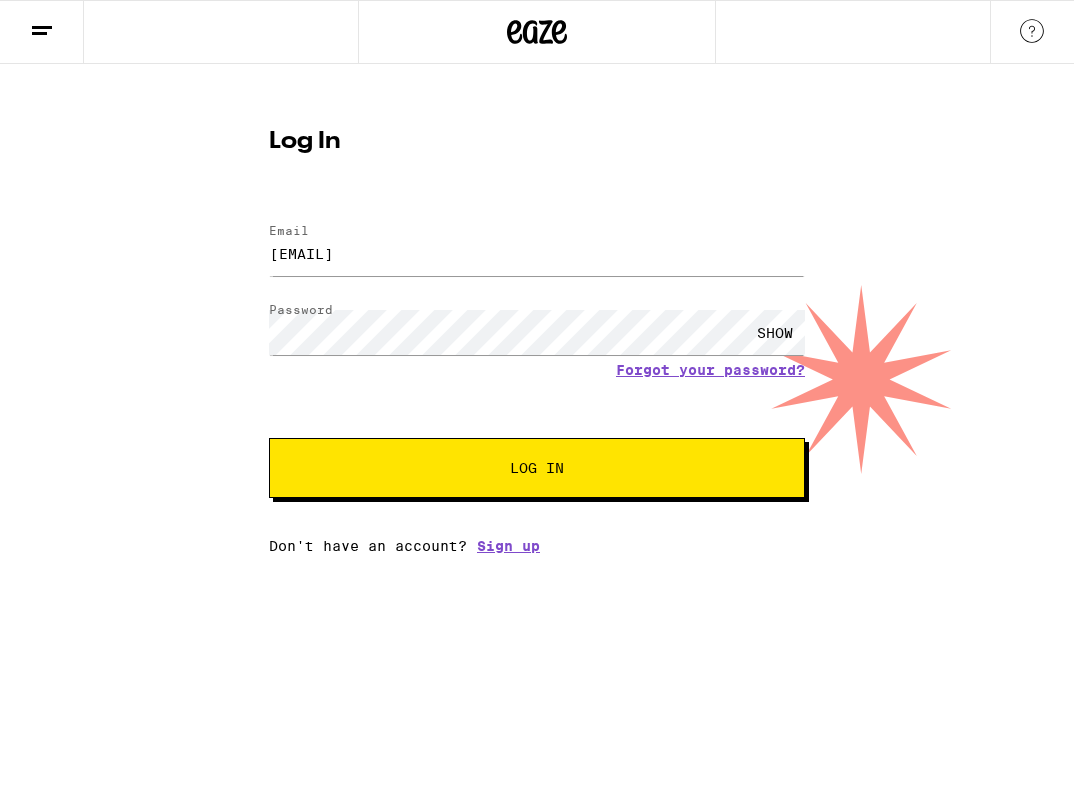 click on "Log In" at bounding box center [537, 468] 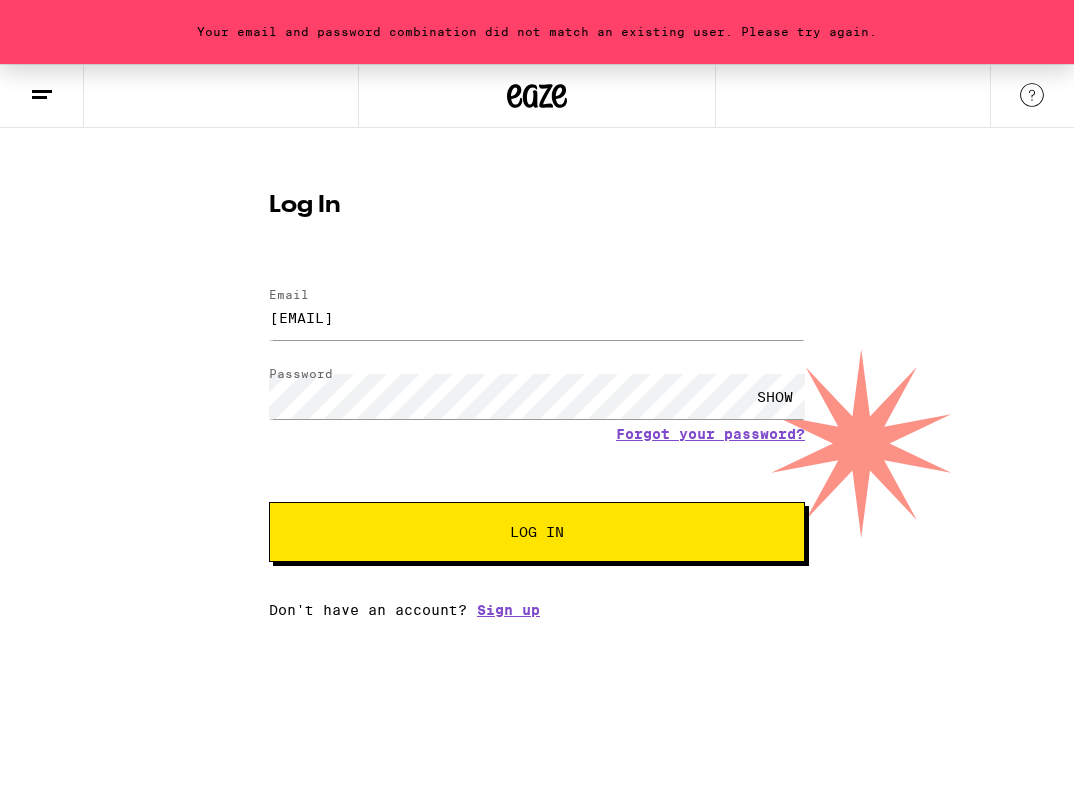 click at bounding box center (269, 288) 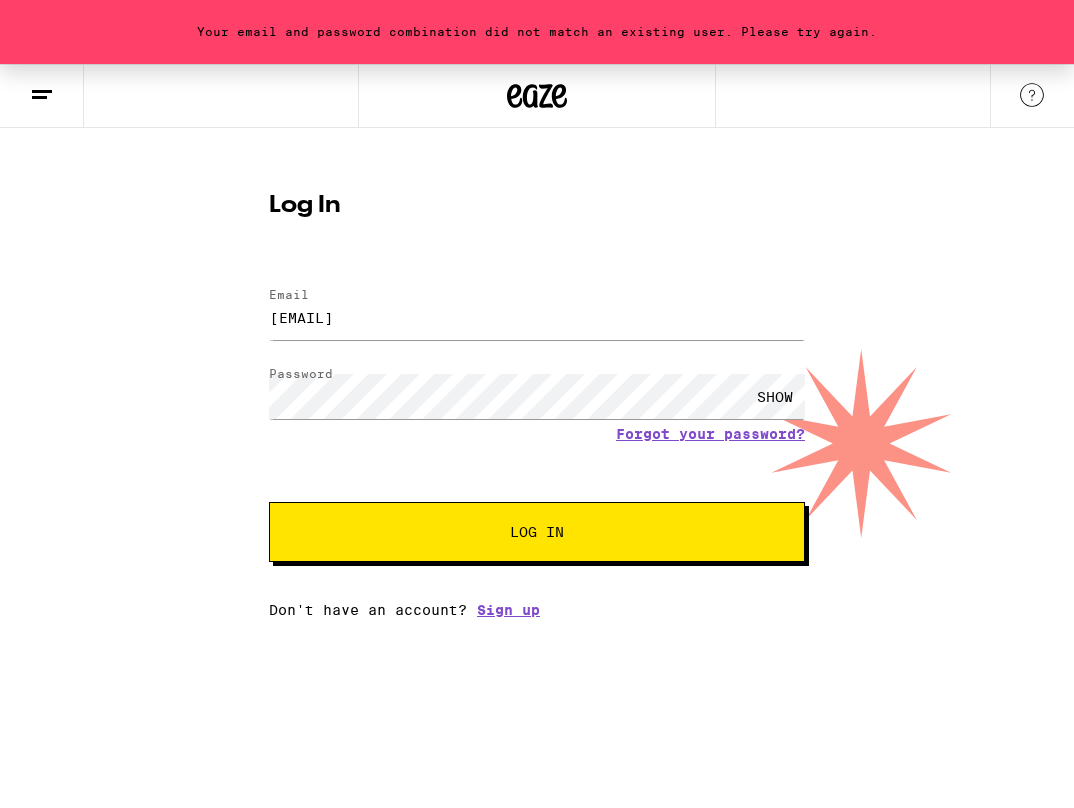 click on "Log In" at bounding box center (537, 532) 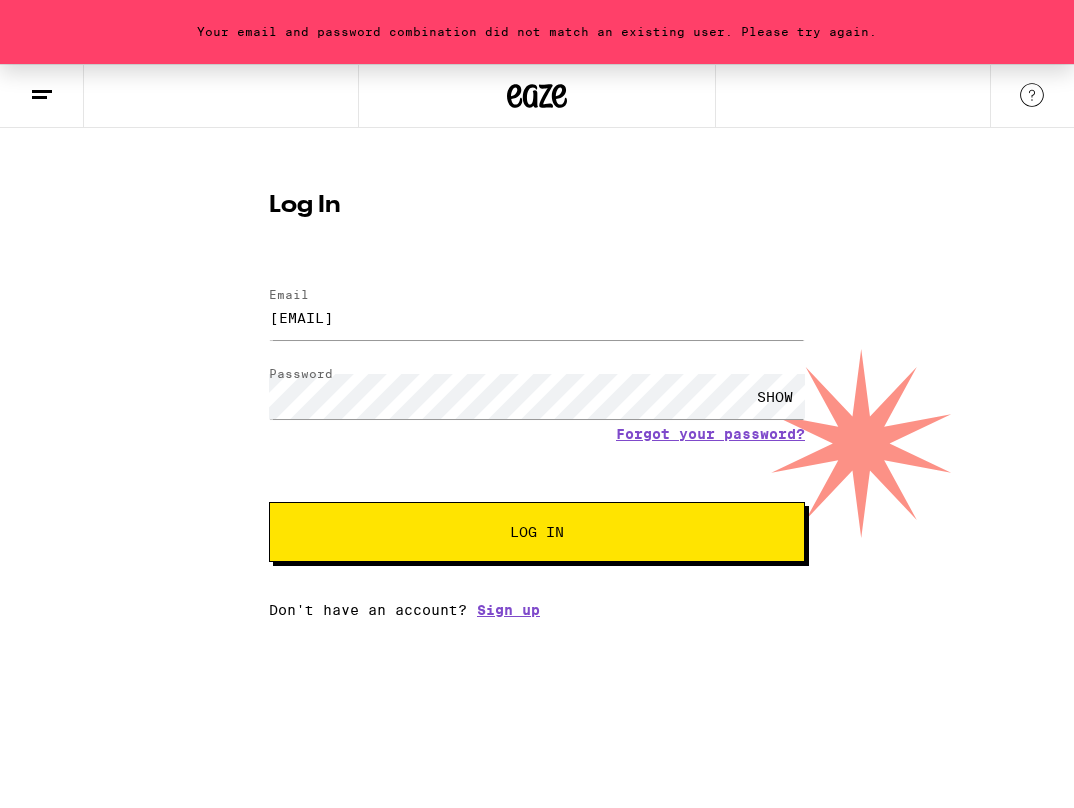 click on "SHOW" at bounding box center (537, 396) 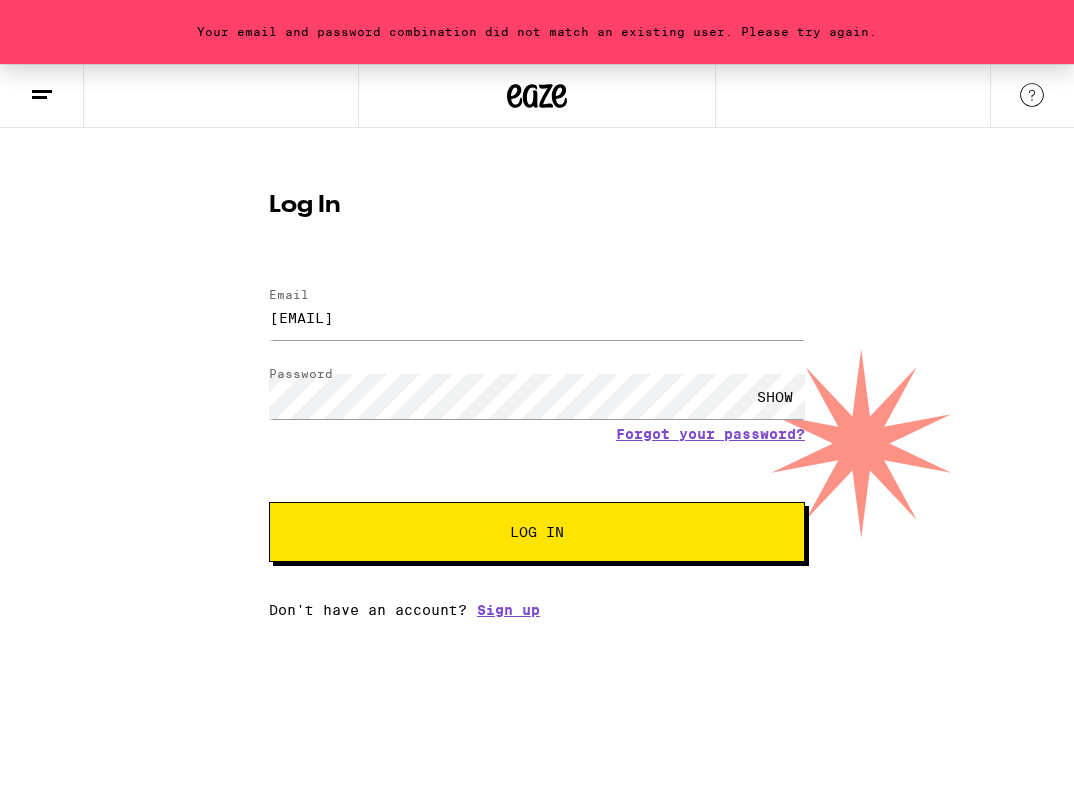 click on "Log In" at bounding box center (537, 532) 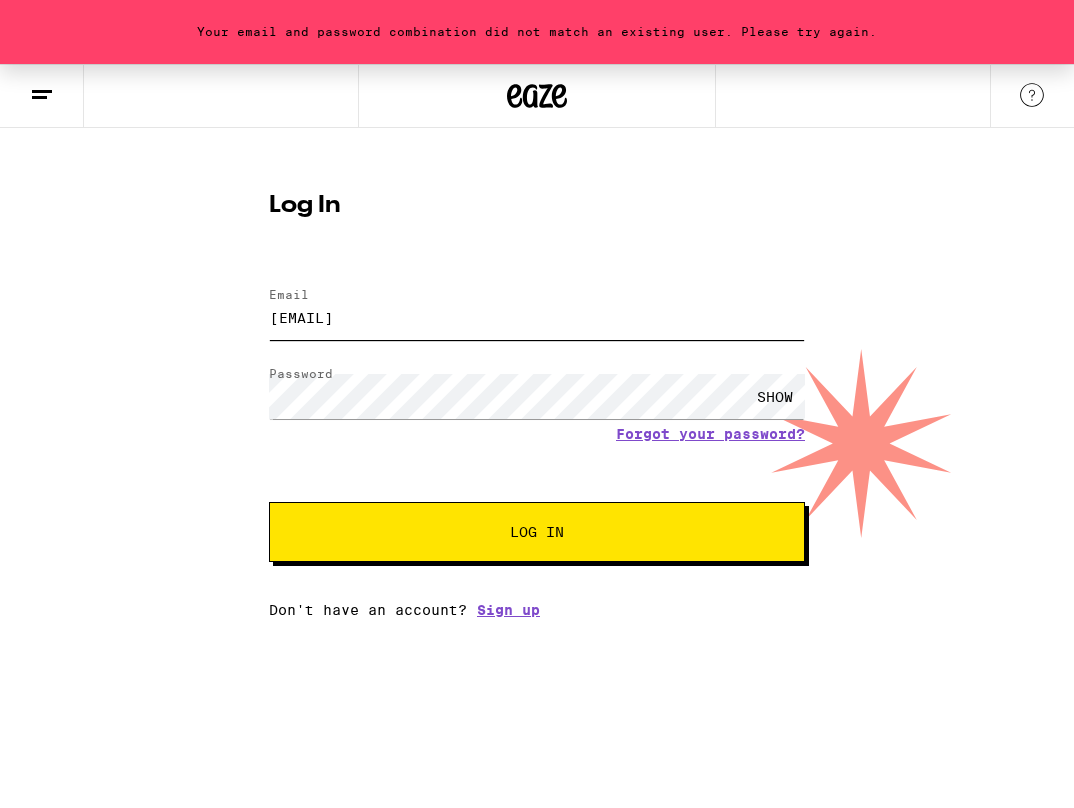 click on "[EMAIL]" at bounding box center (537, 317) 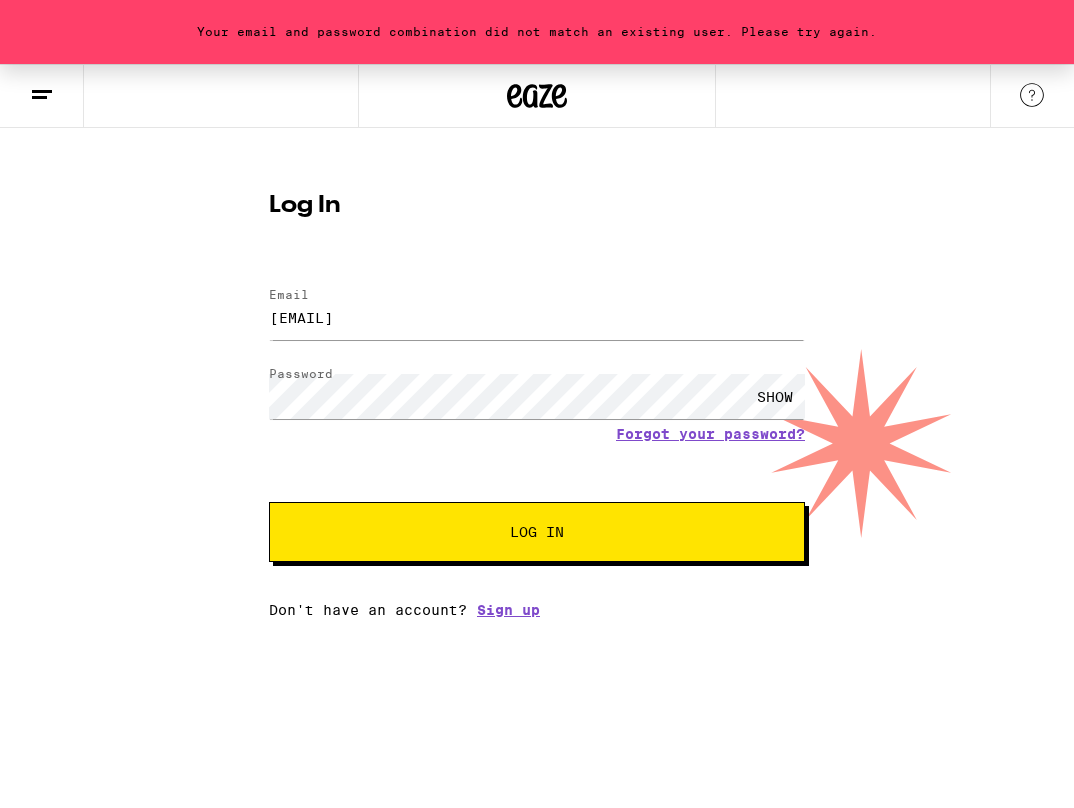 click on "Log In" at bounding box center (537, 532) 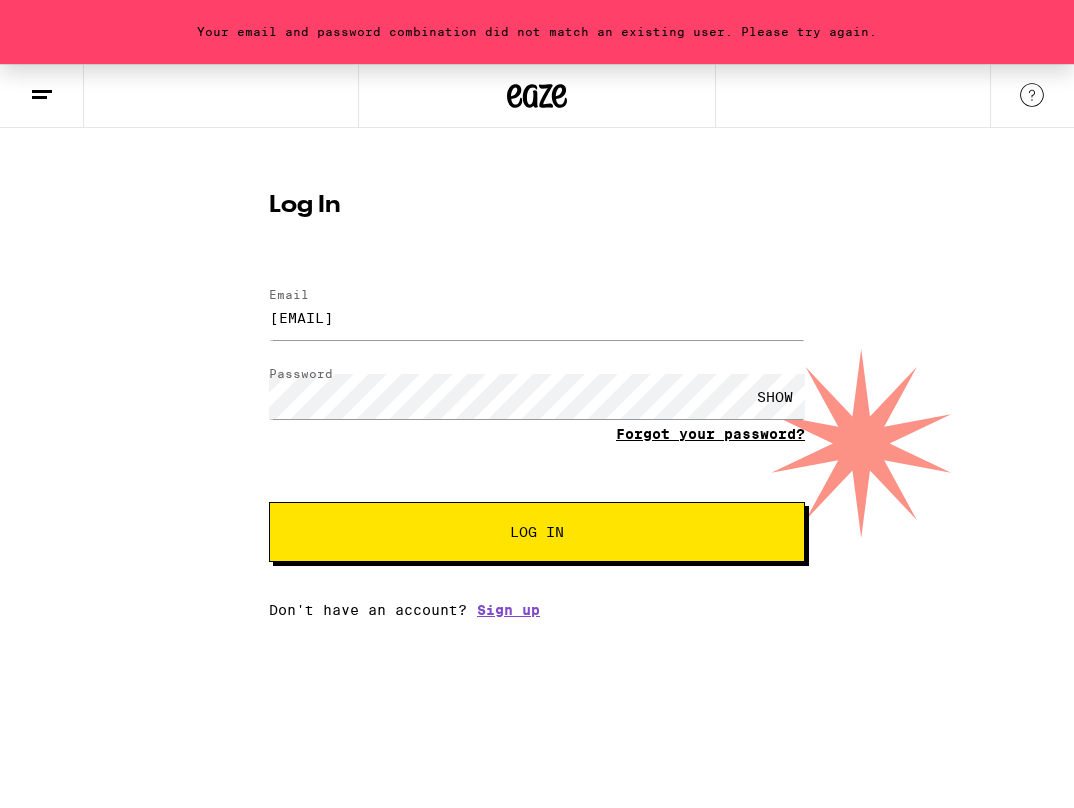 click on "Forgot your password?" at bounding box center (710, 434) 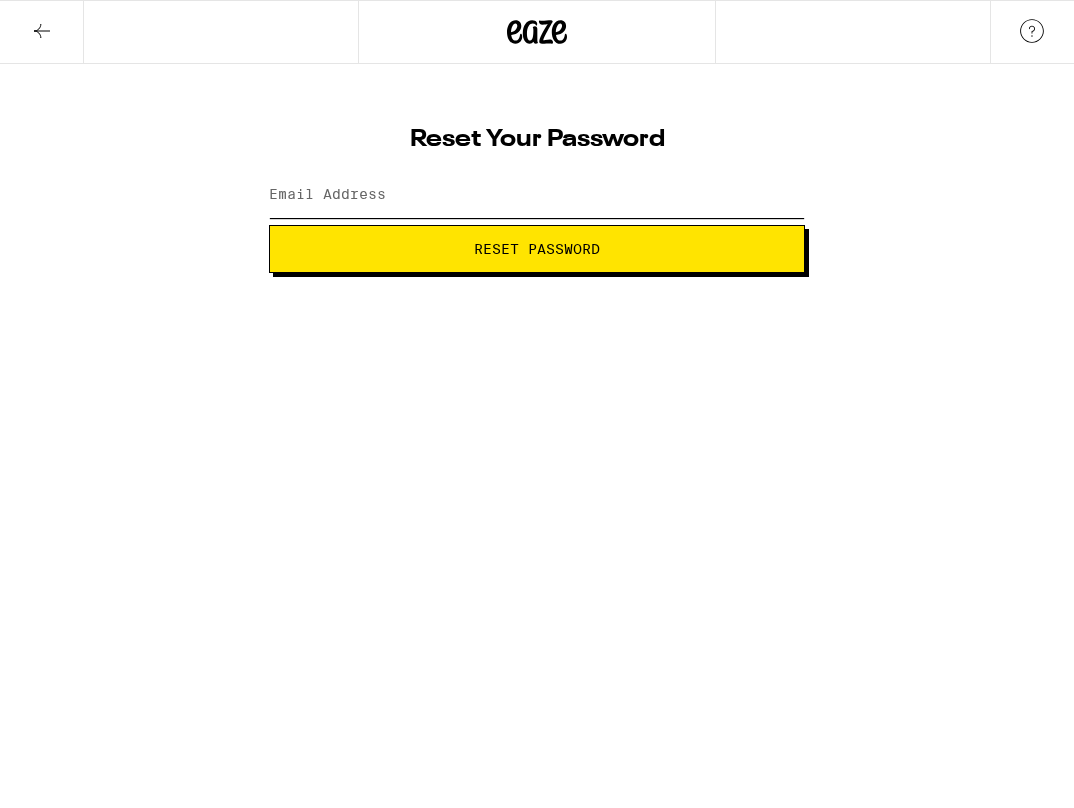 type on "[EMAIL]" 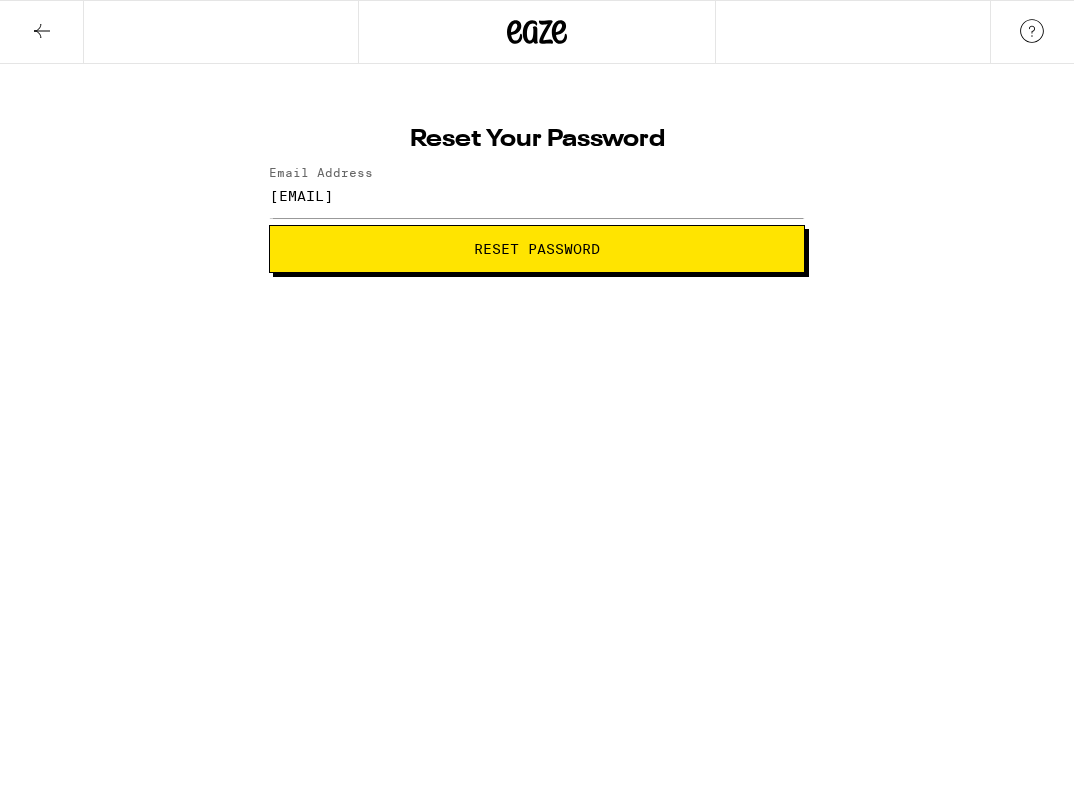 click on "Reset Password" at bounding box center [537, 249] 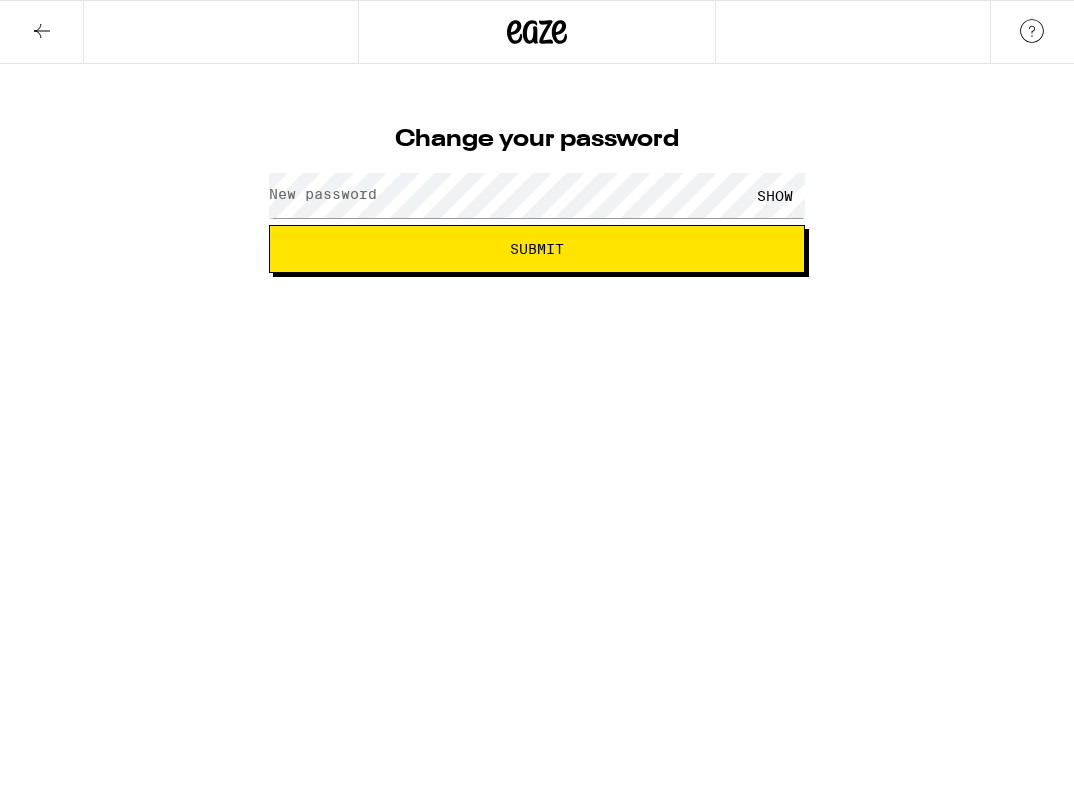 scroll, scrollTop: 0, scrollLeft: 0, axis: both 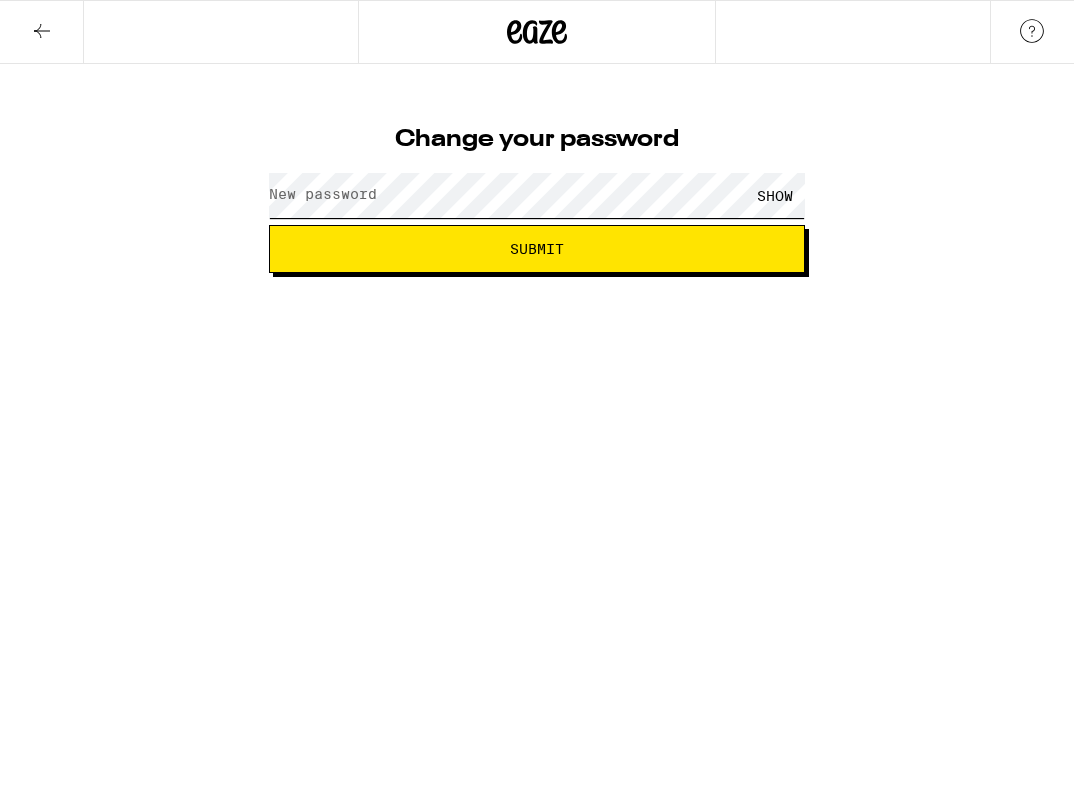 click at bounding box center [269, 166] 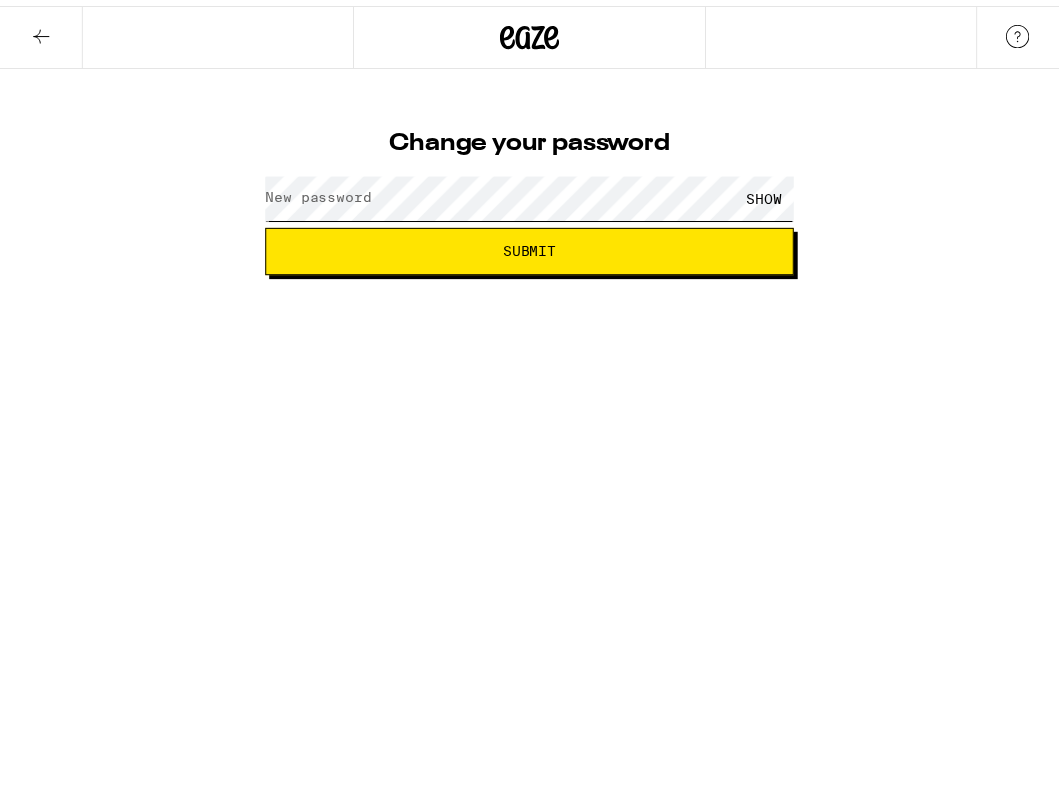scroll, scrollTop: 0, scrollLeft: 0, axis: both 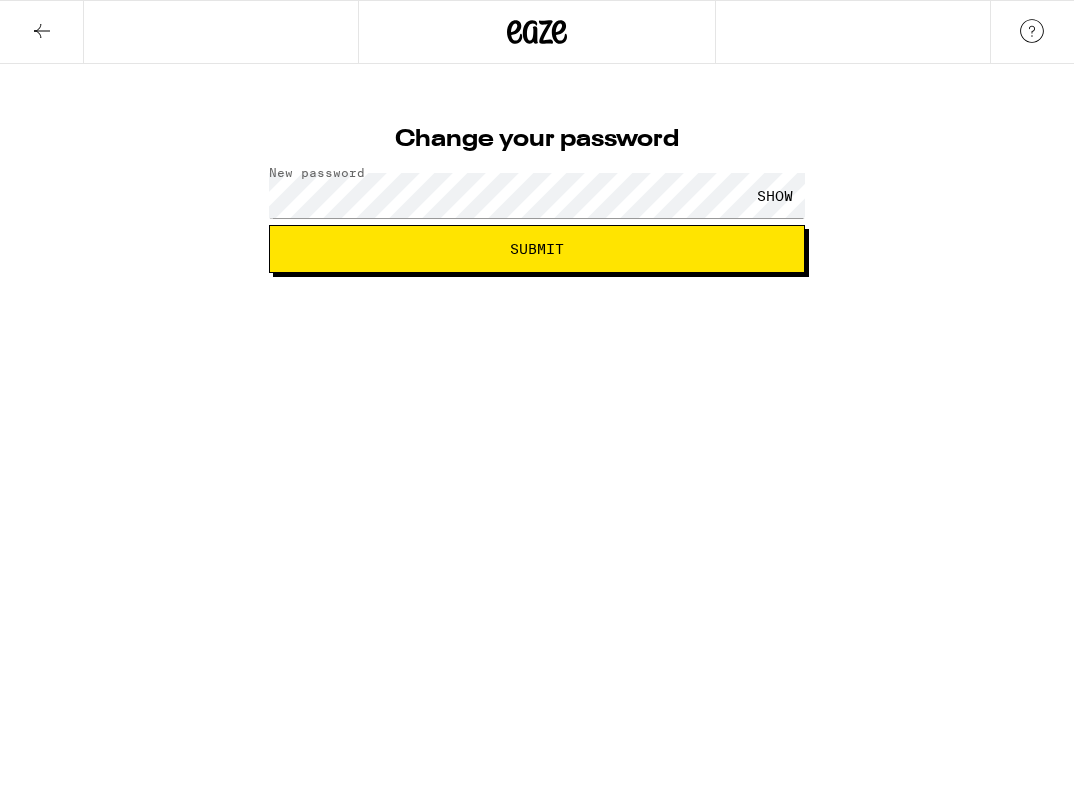 click on "Submit" at bounding box center (537, 249) 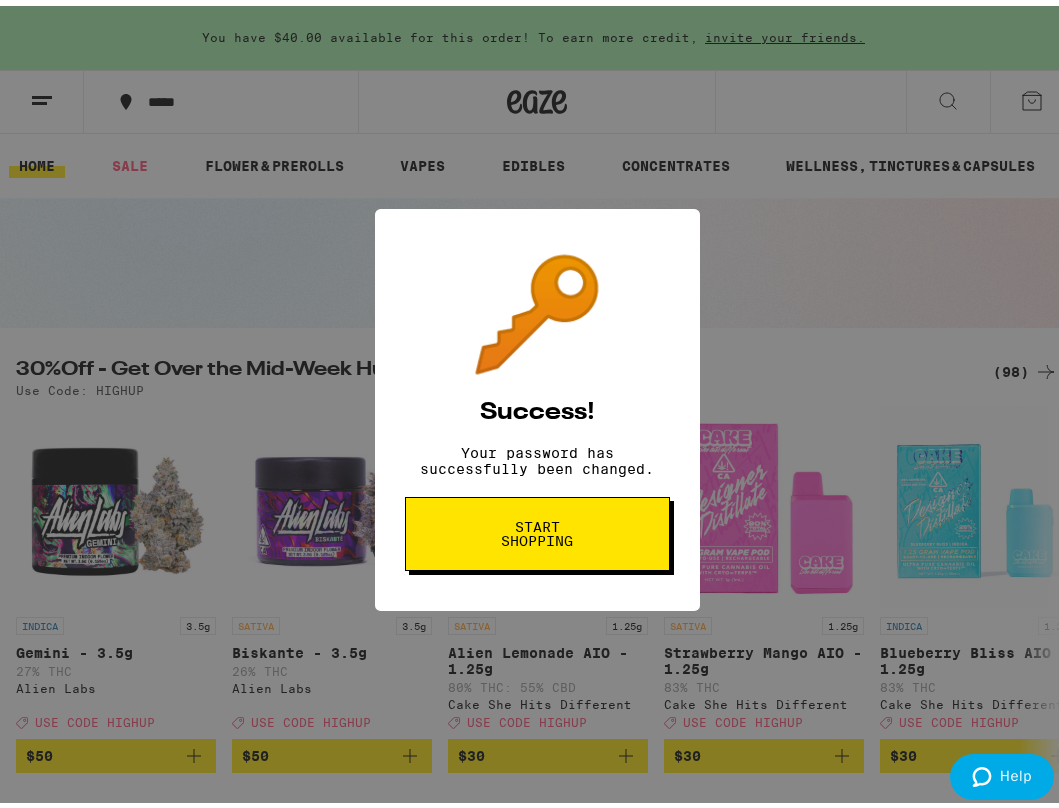 scroll, scrollTop: 0, scrollLeft: 0, axis: both 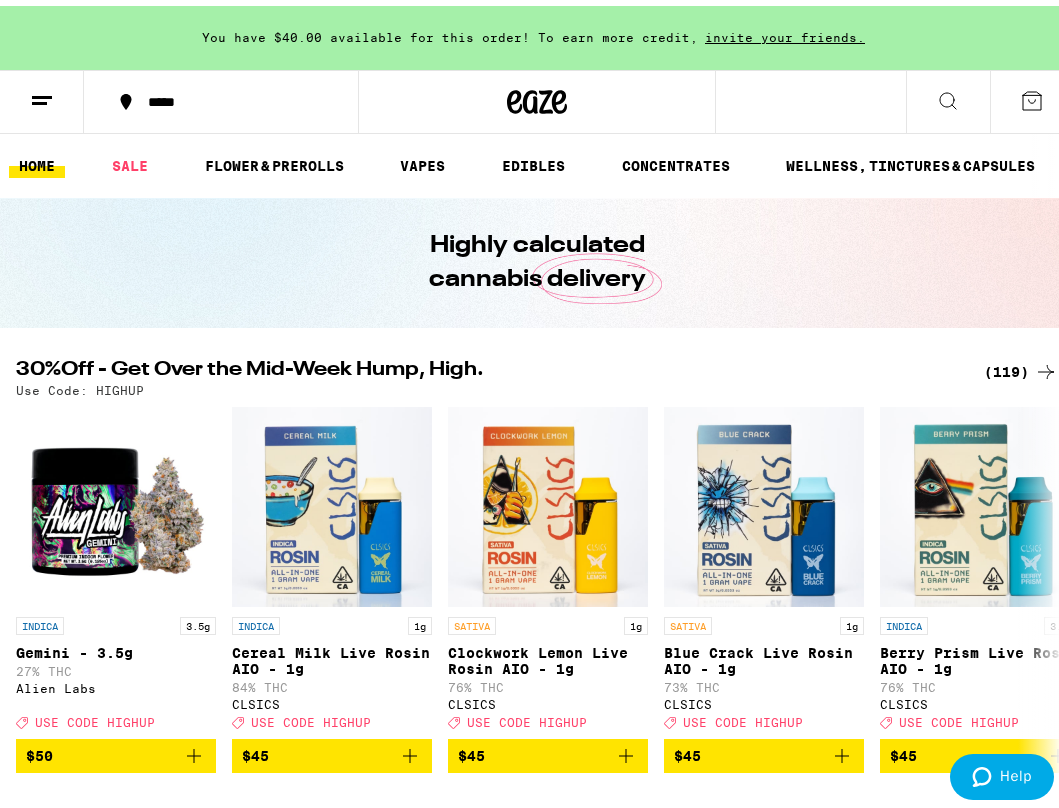 click on "*****" at bounding box center (232, 96) 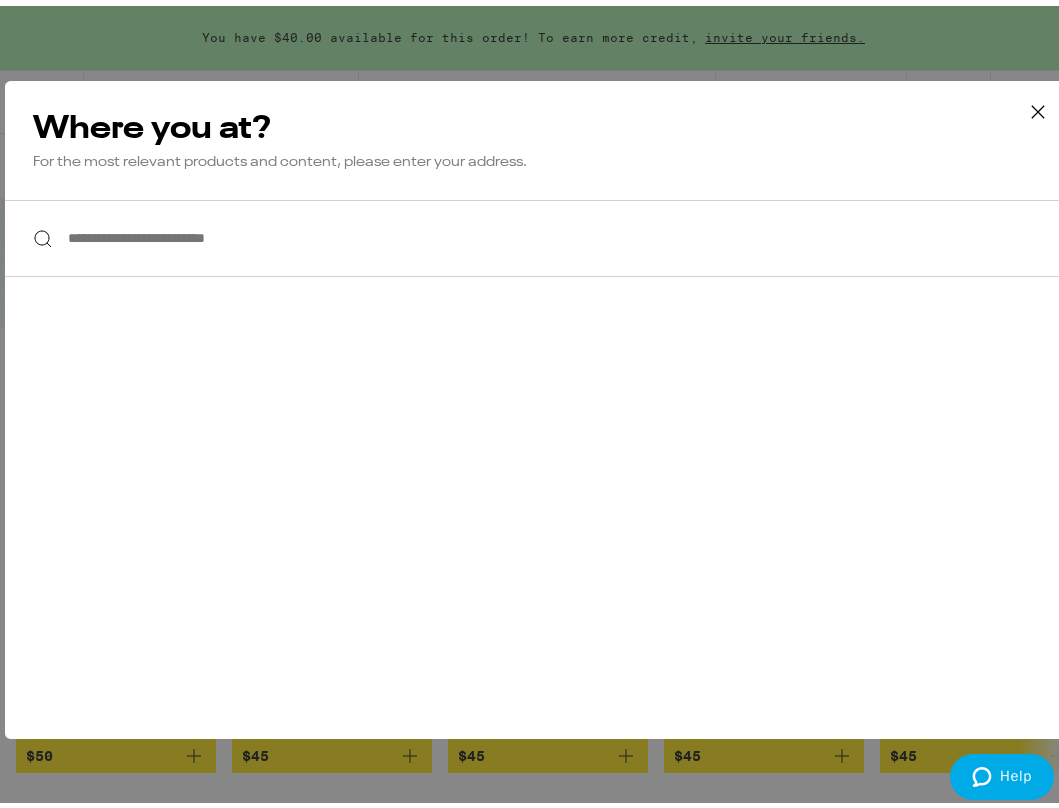 click on "**********" at bounding box center [537, 232] 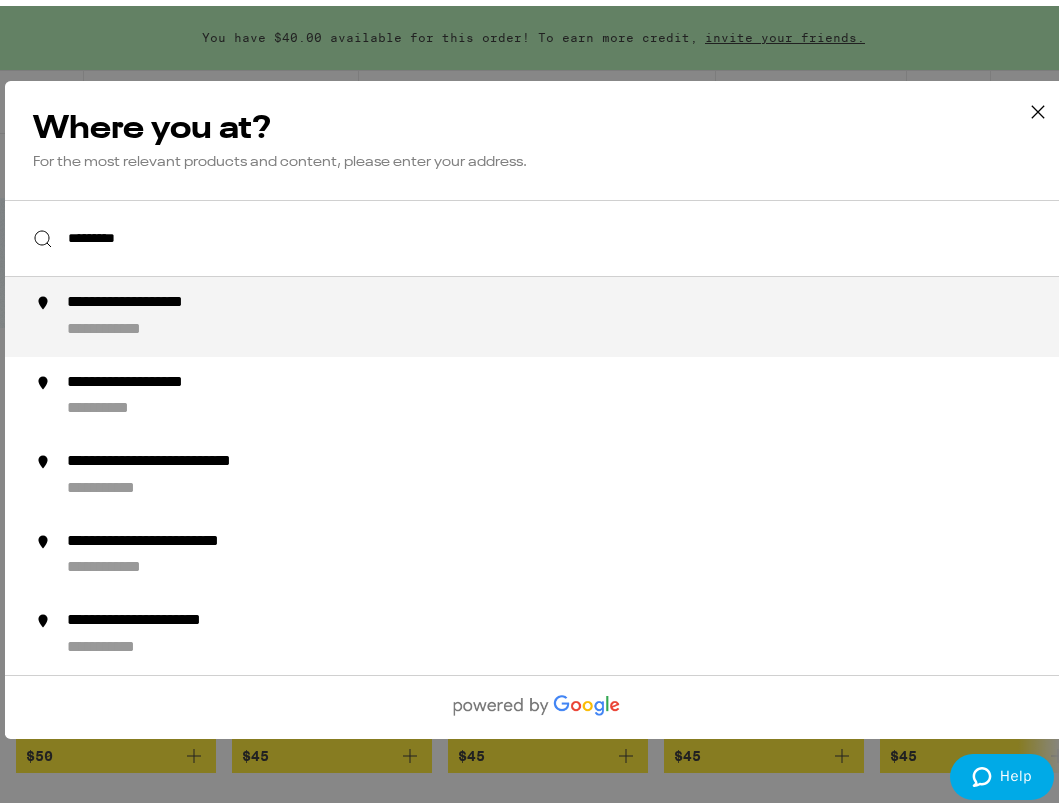 type on "**********" 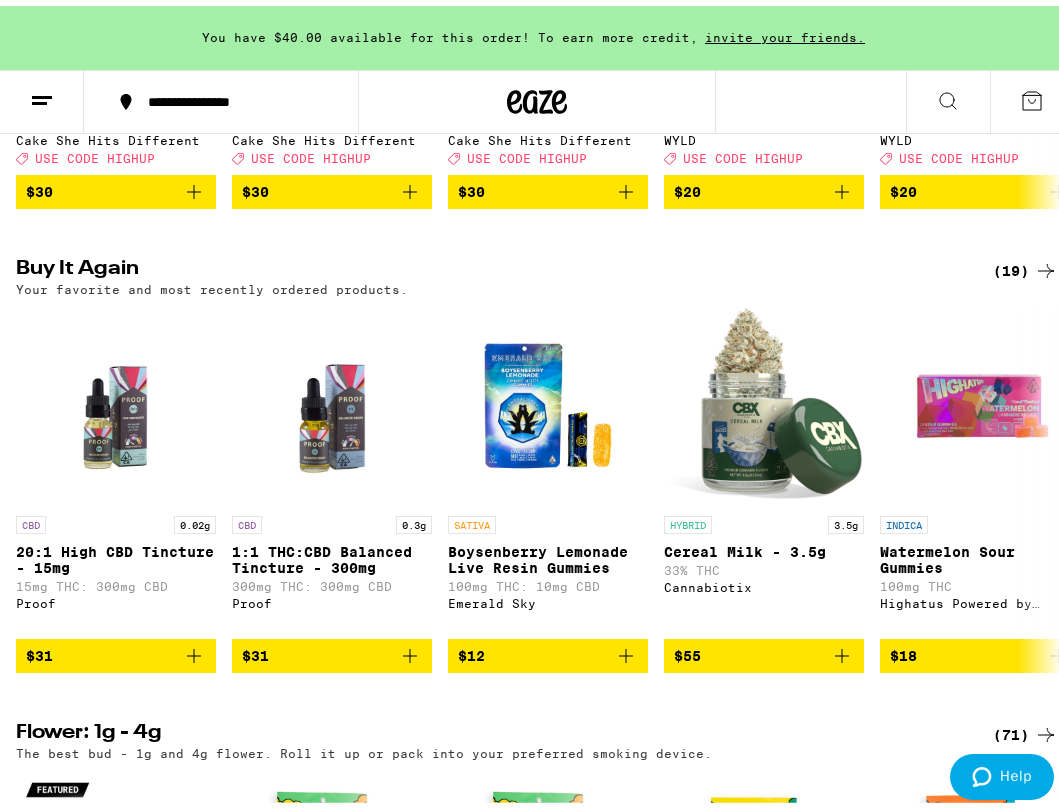 scroll, scrollTop: 590, scrollLeft: 0, axis: vertical 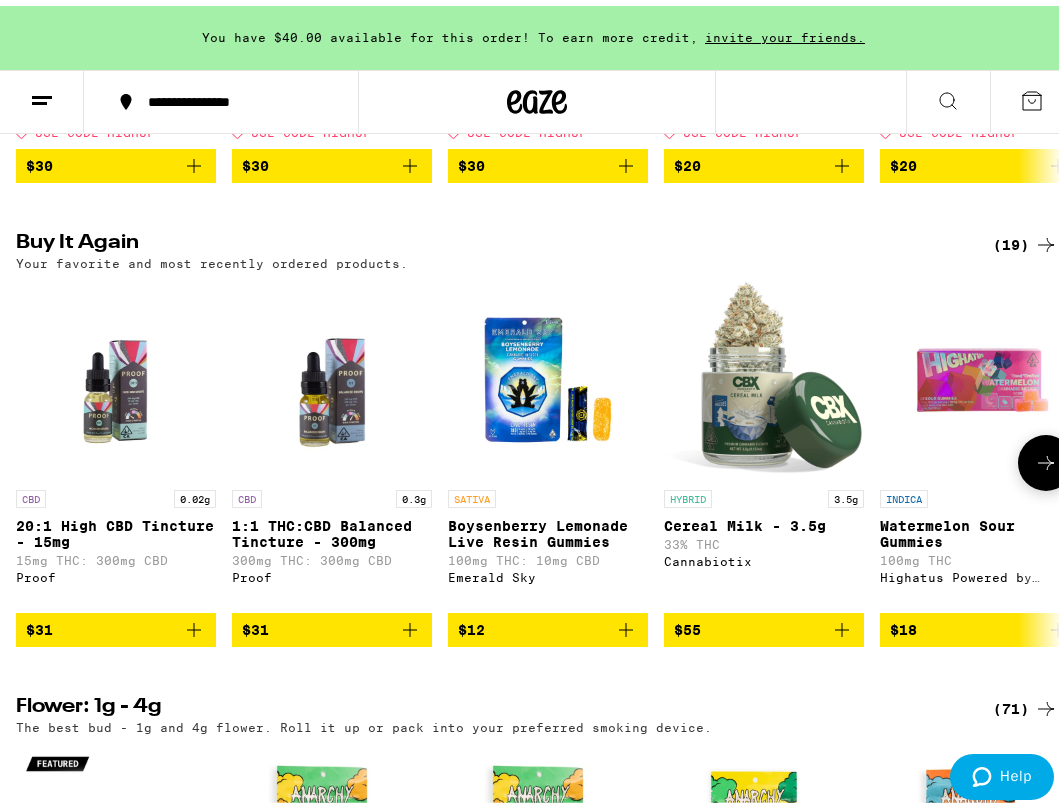 click 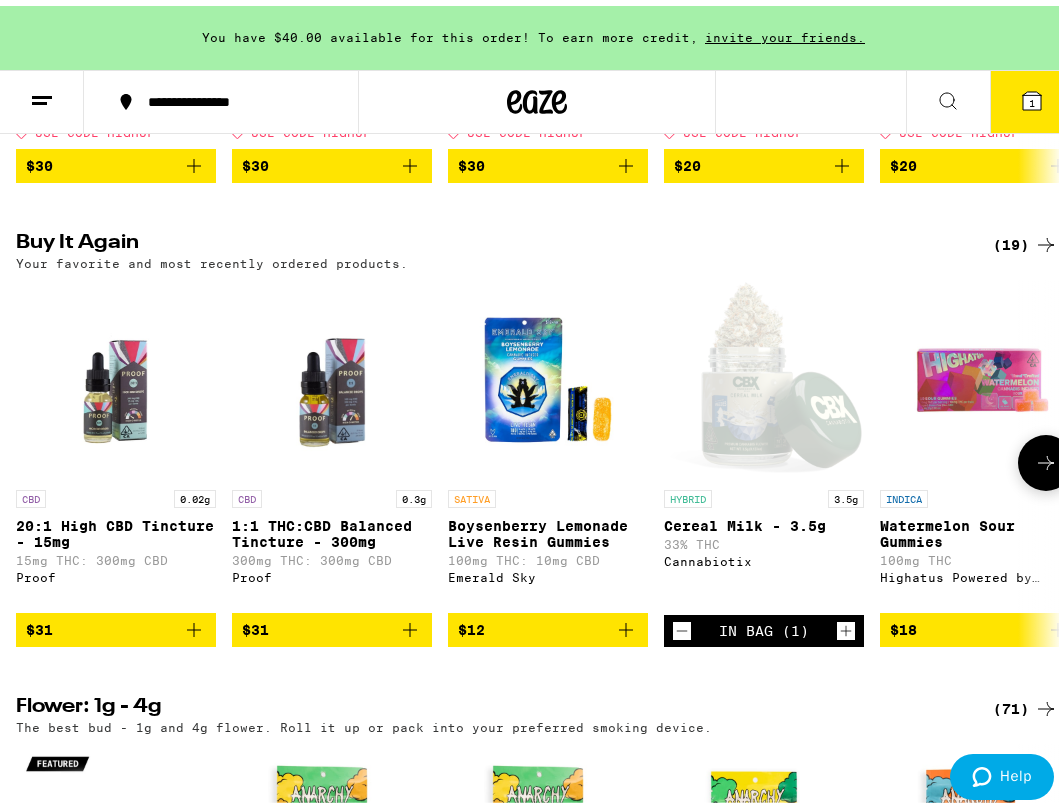 click 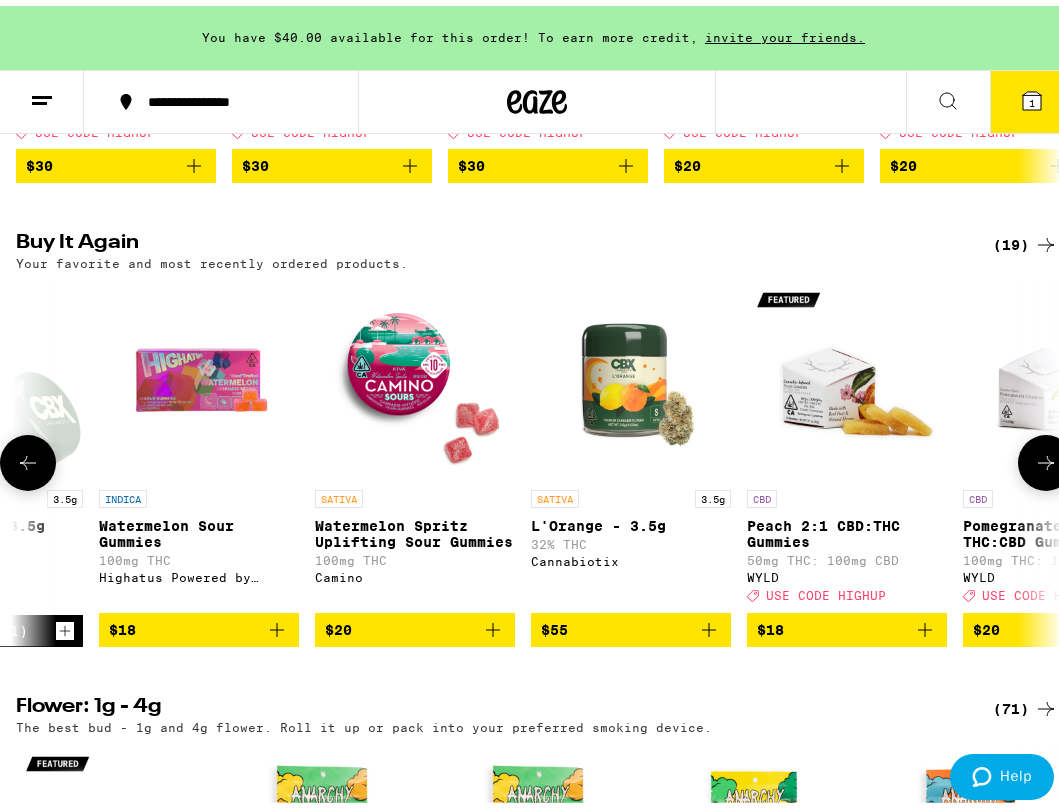 scroll, scrollTop: 0, scrollLeft: 809, axis: horizontal 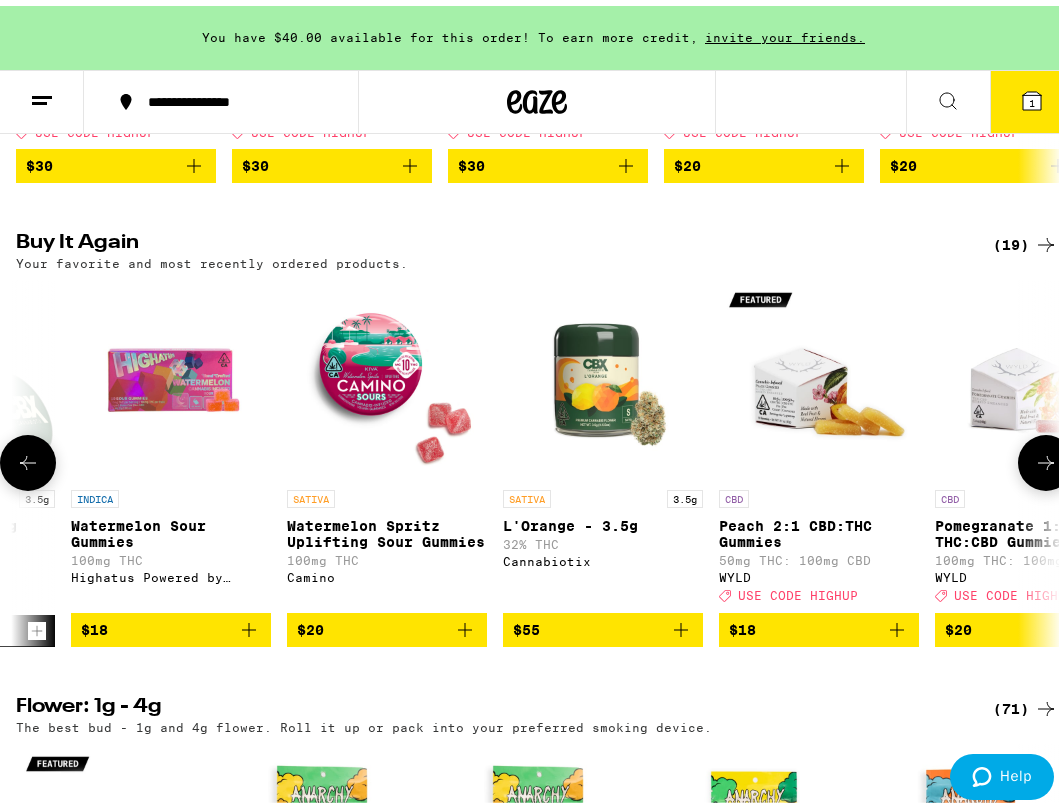 click 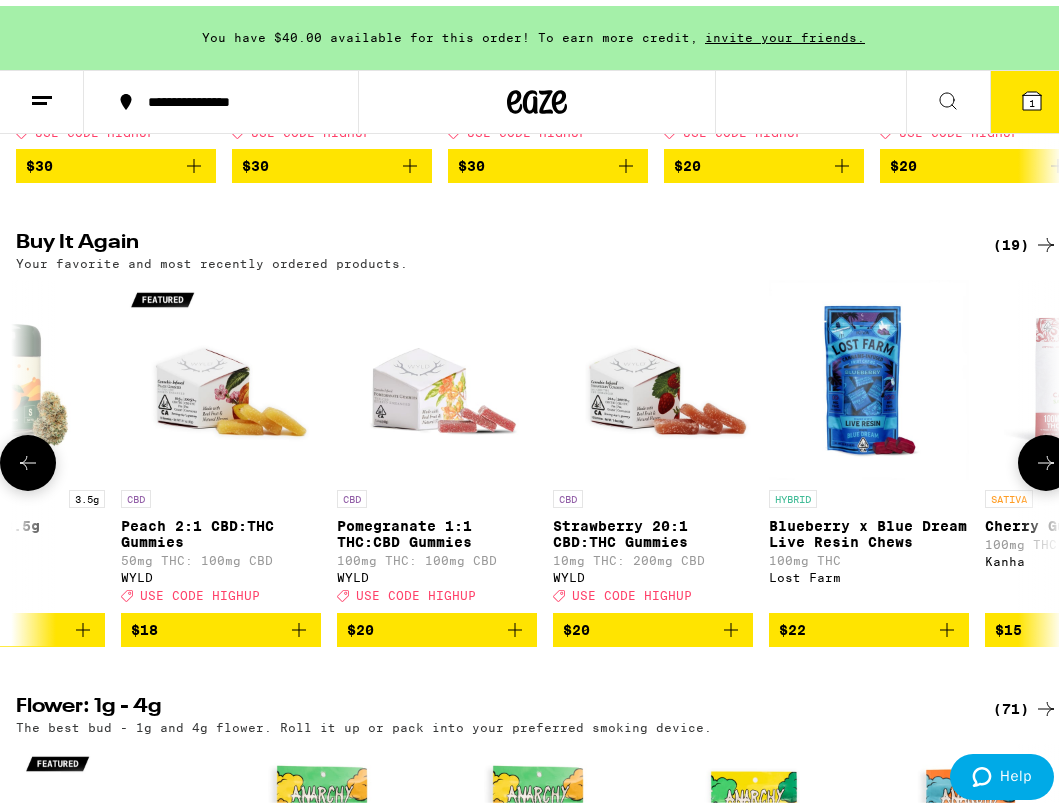 scroll, scrollTop: 0, scrollLeft: 1618, axis: horizontal 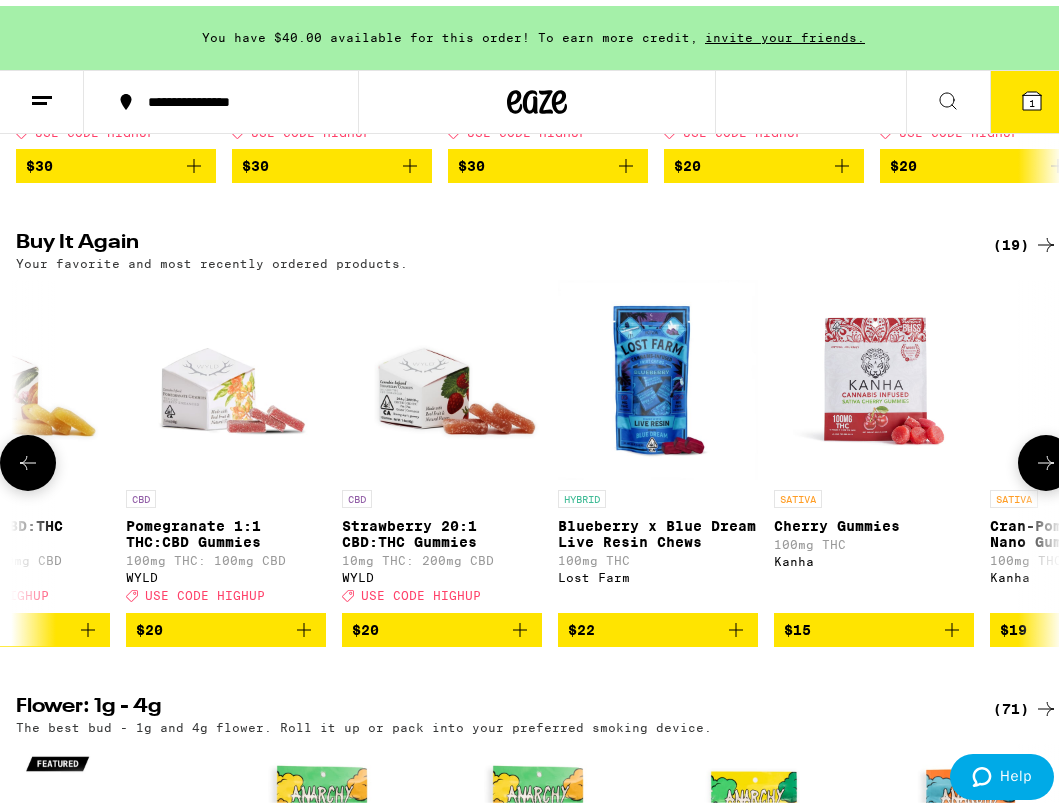 click 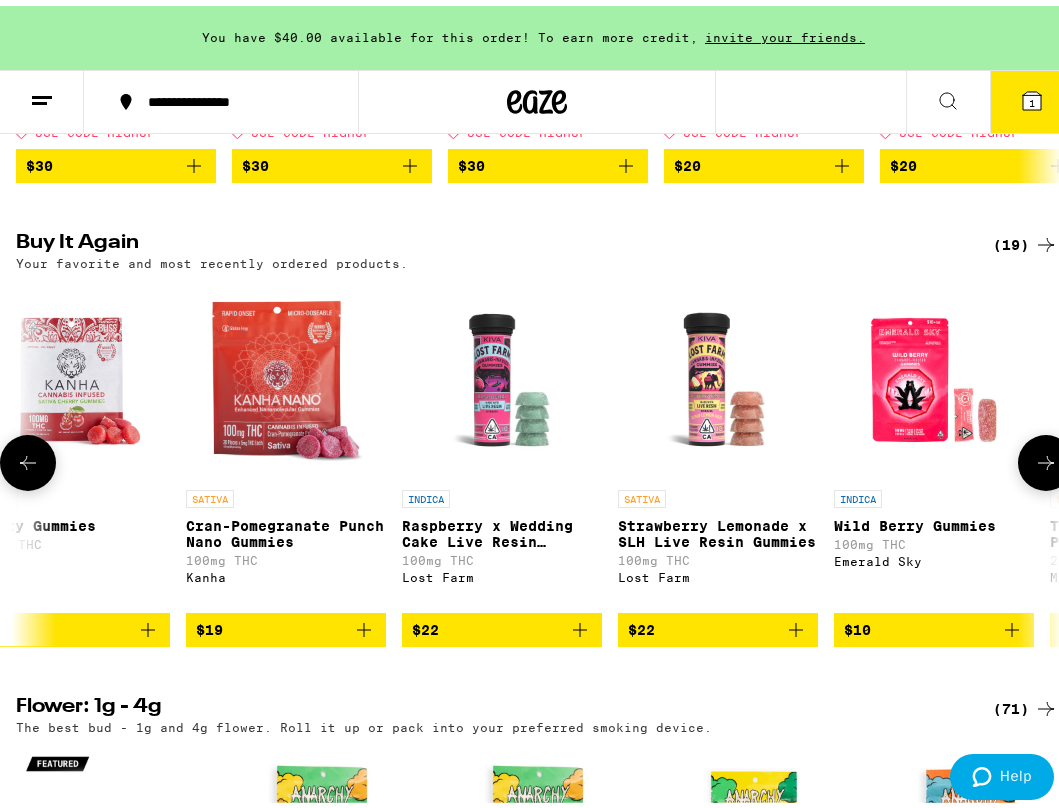 scroll, scrollTop: 0, scrollLeft: 2427, axis: horizontal 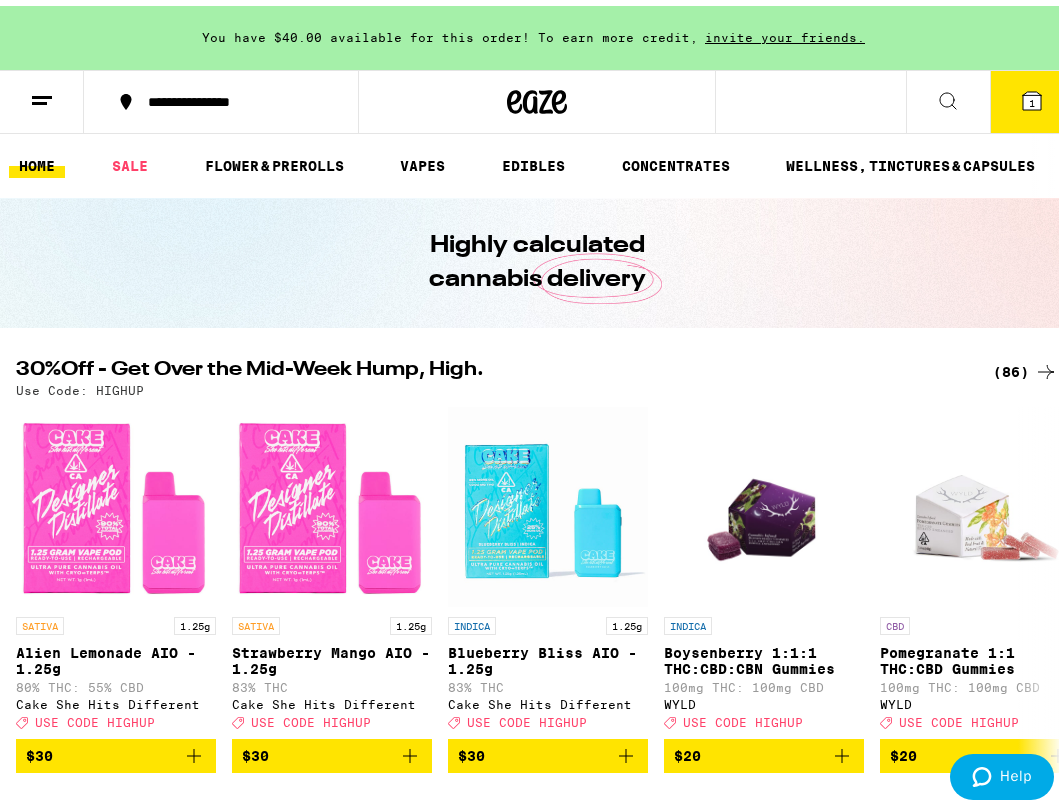 click 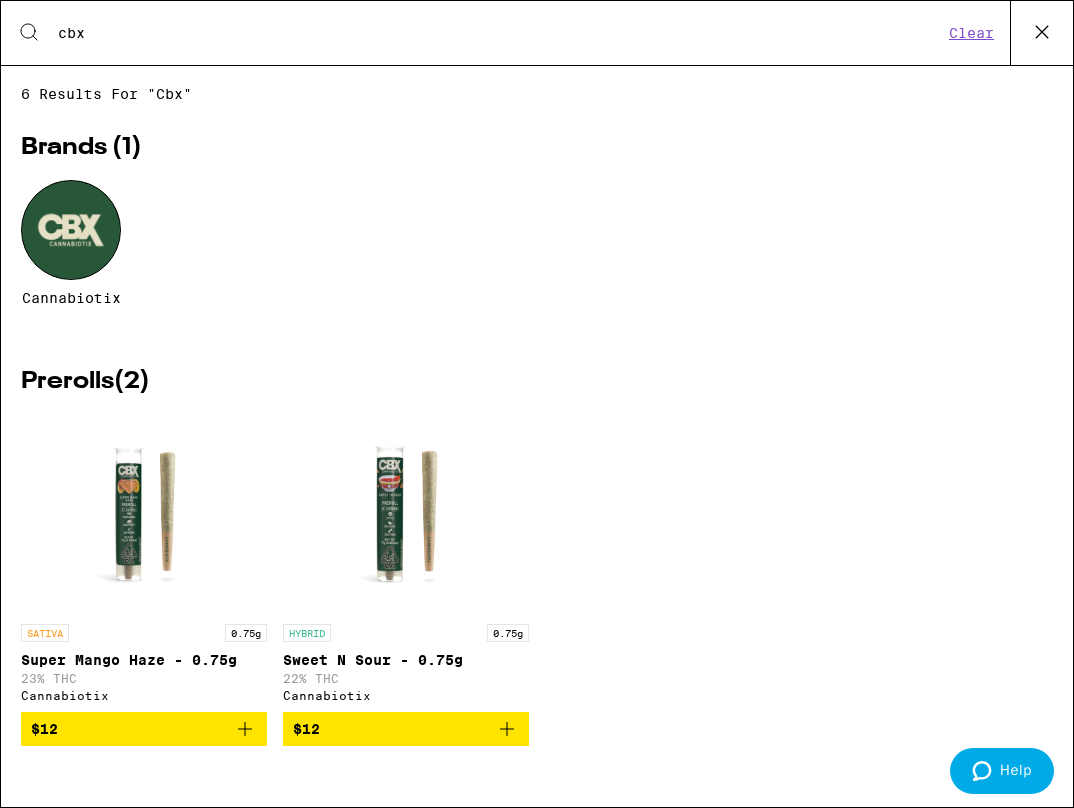 type on "cbx" 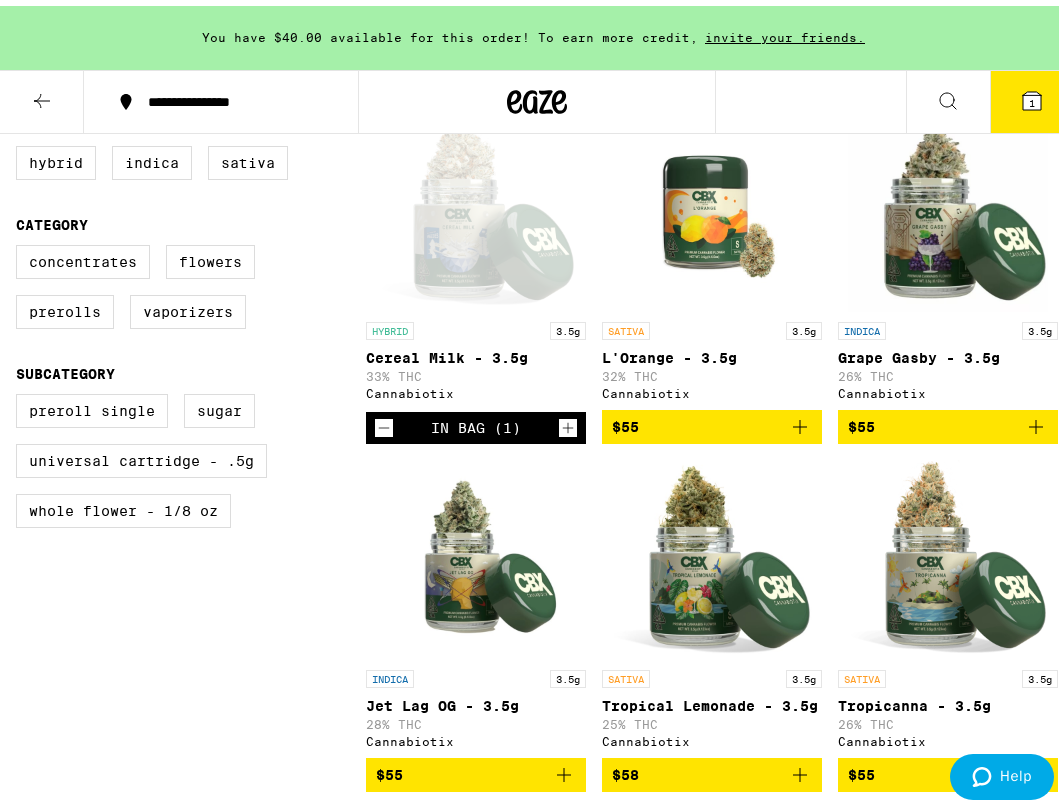 scroll, scrollTop: 498, scrollLeft: 0, axis: vertical 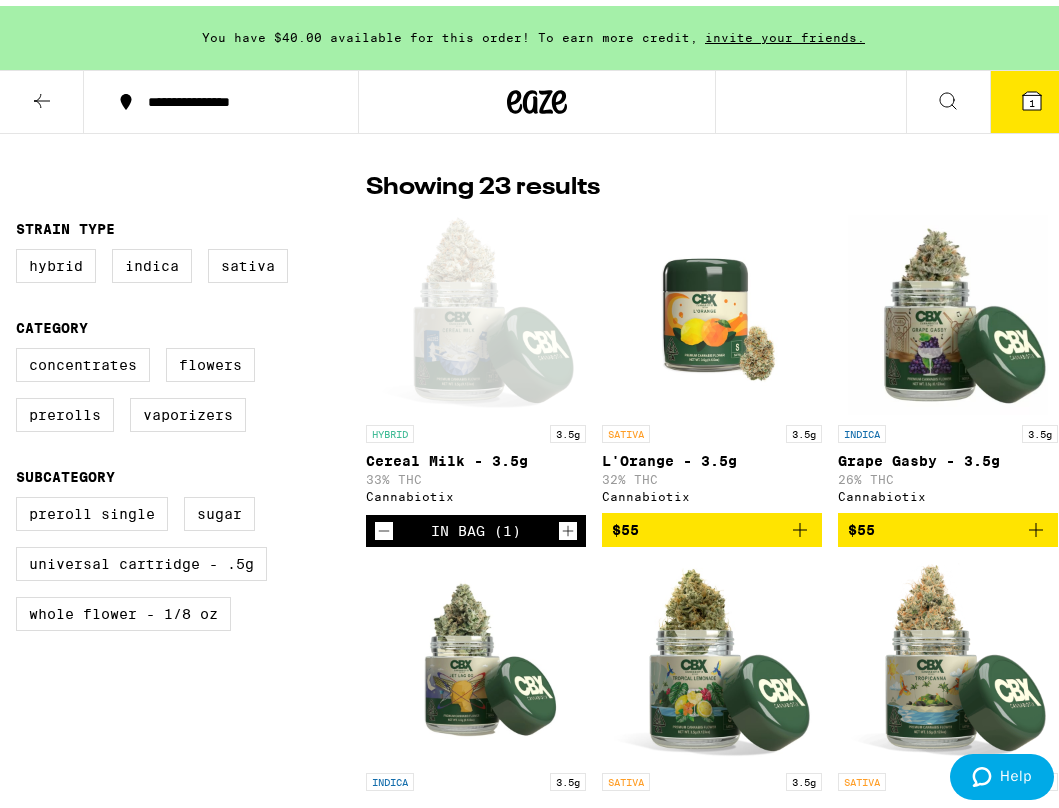 click 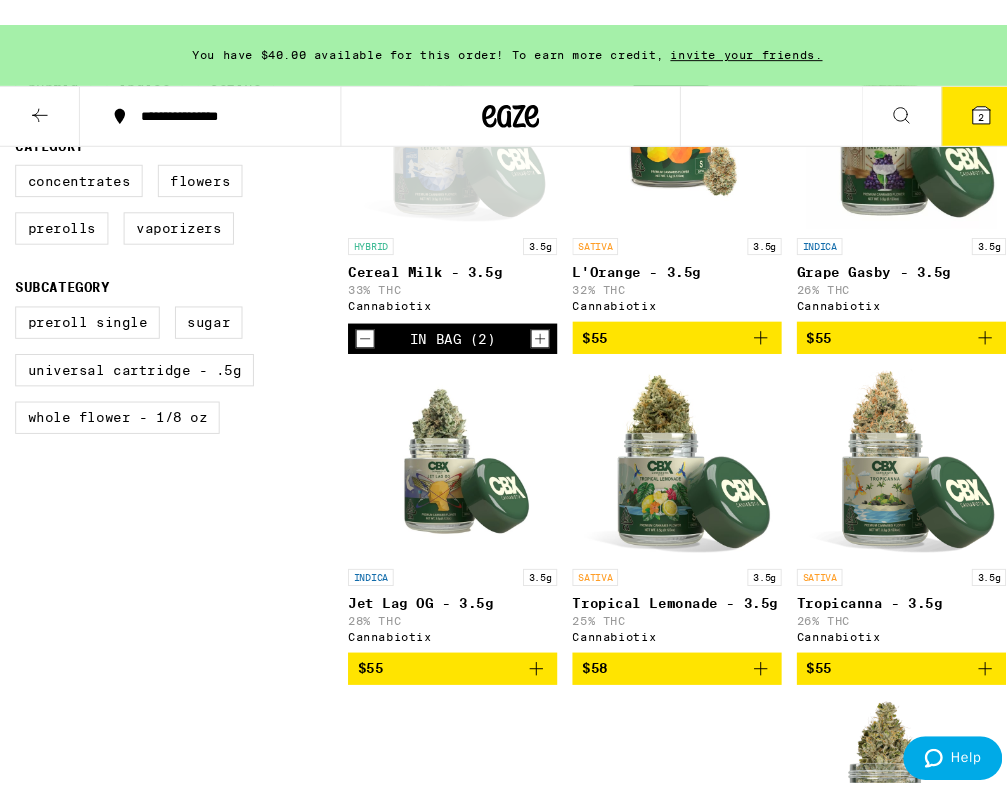 scroll, scrollTop: 320, scrollLeft: 0, axis: vertical 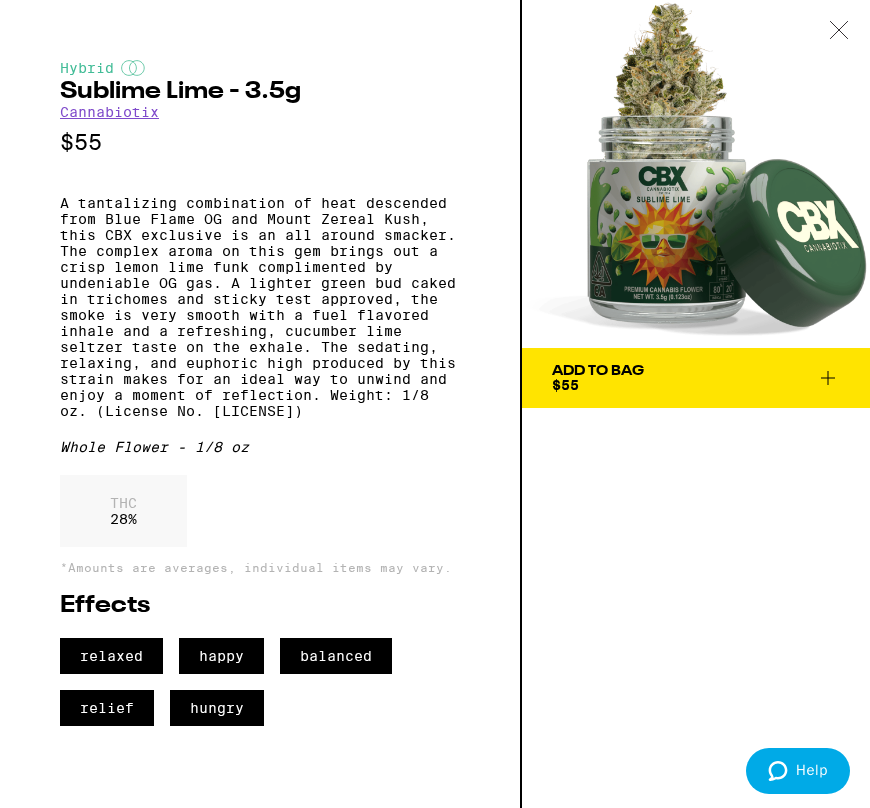 click 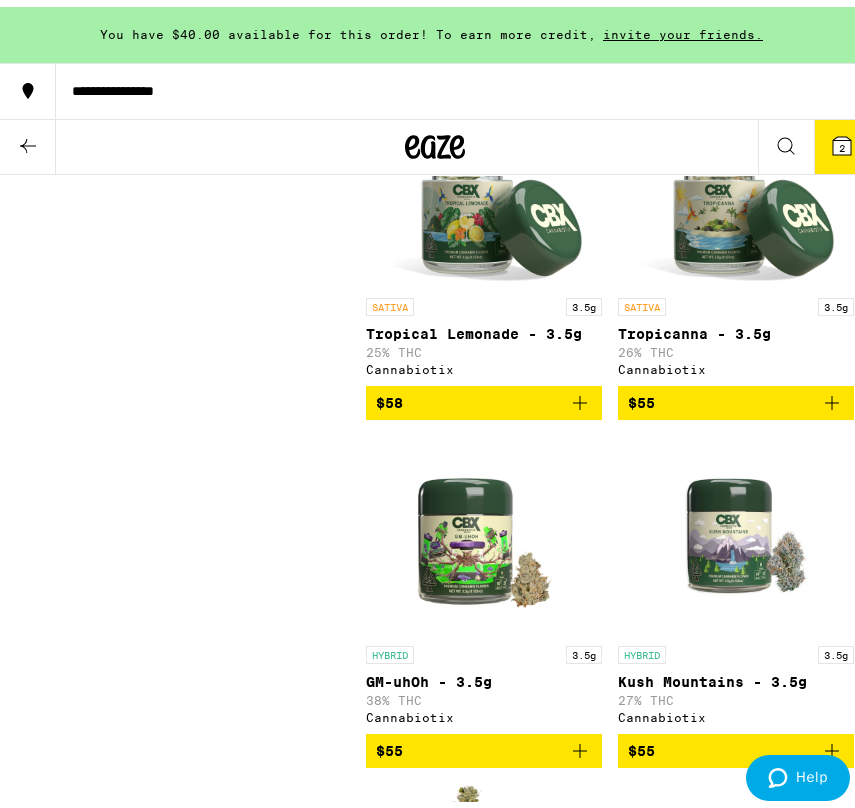 scroll, scrollTop: 925, scrollLeft: 0, axis: vertical 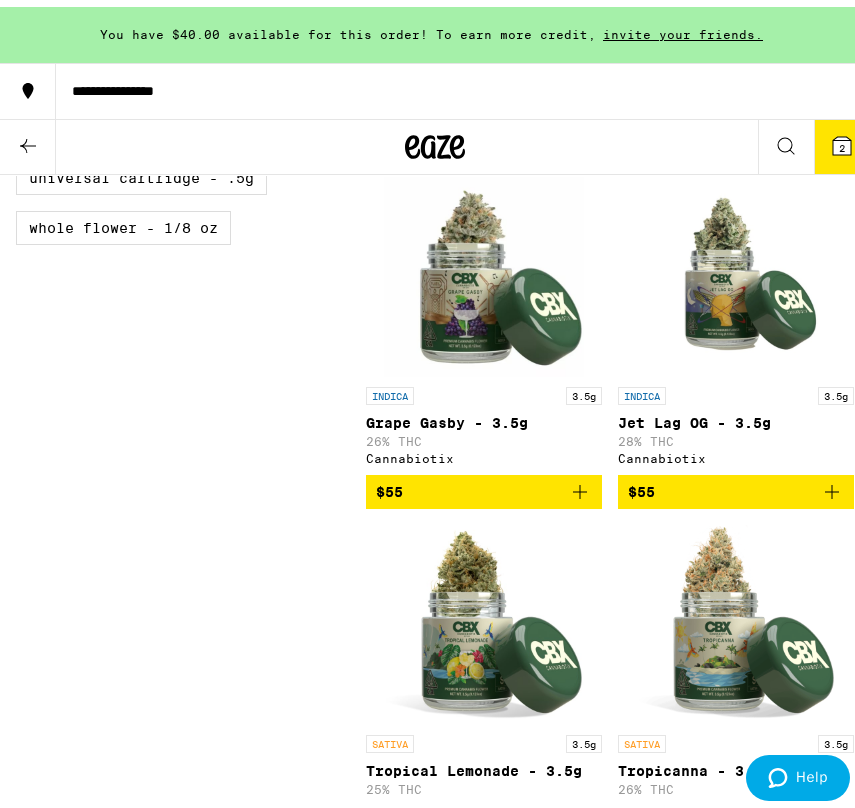 click 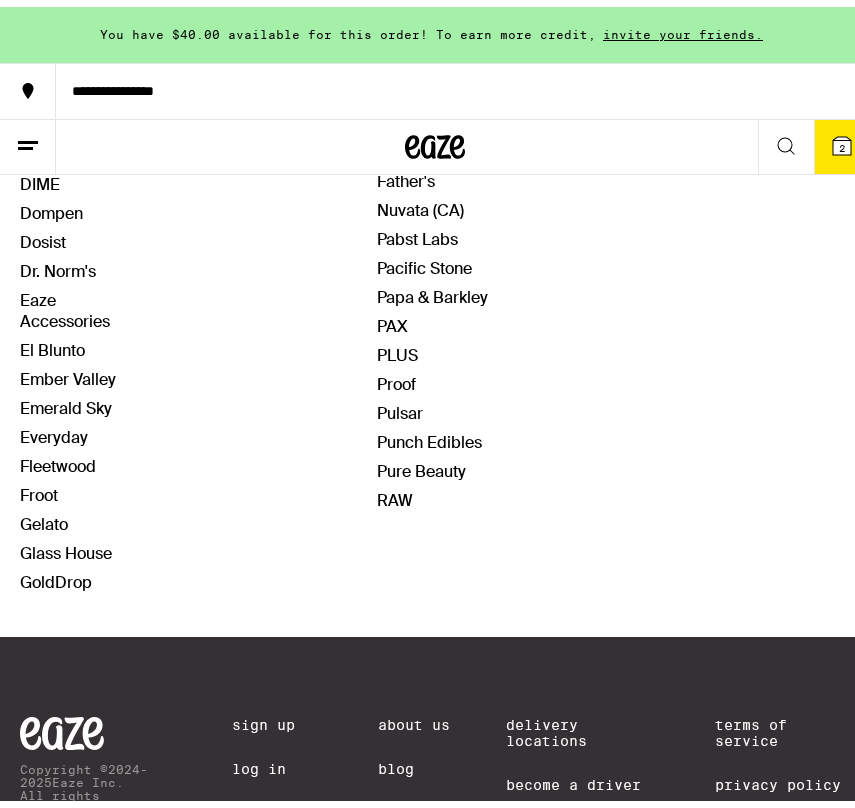 scroll, scrollTop: 0, scrollLeft: 0, axis: both 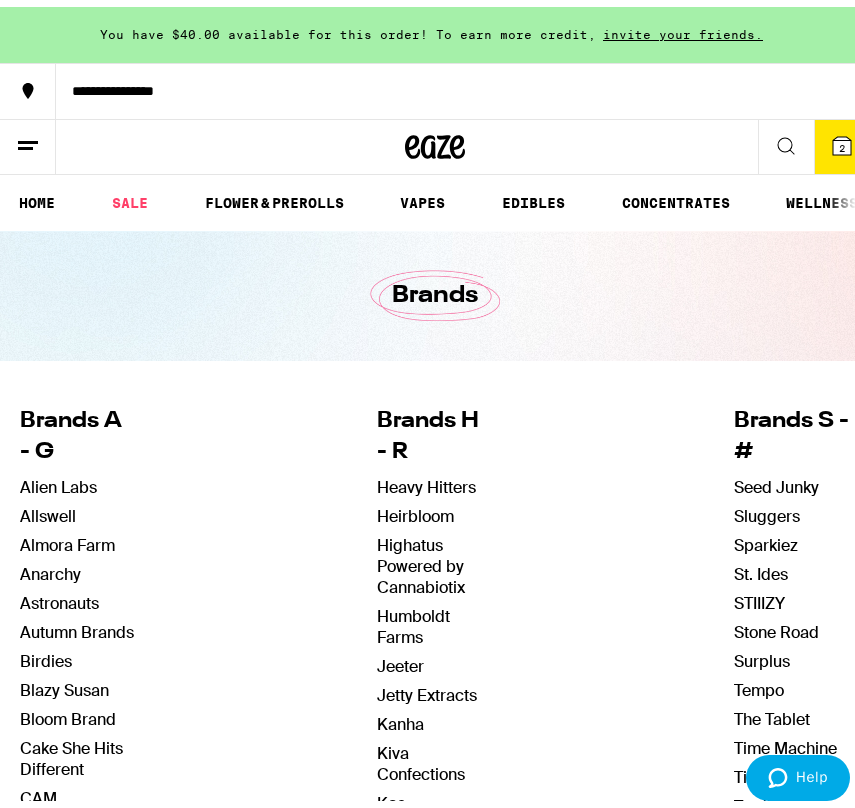 click 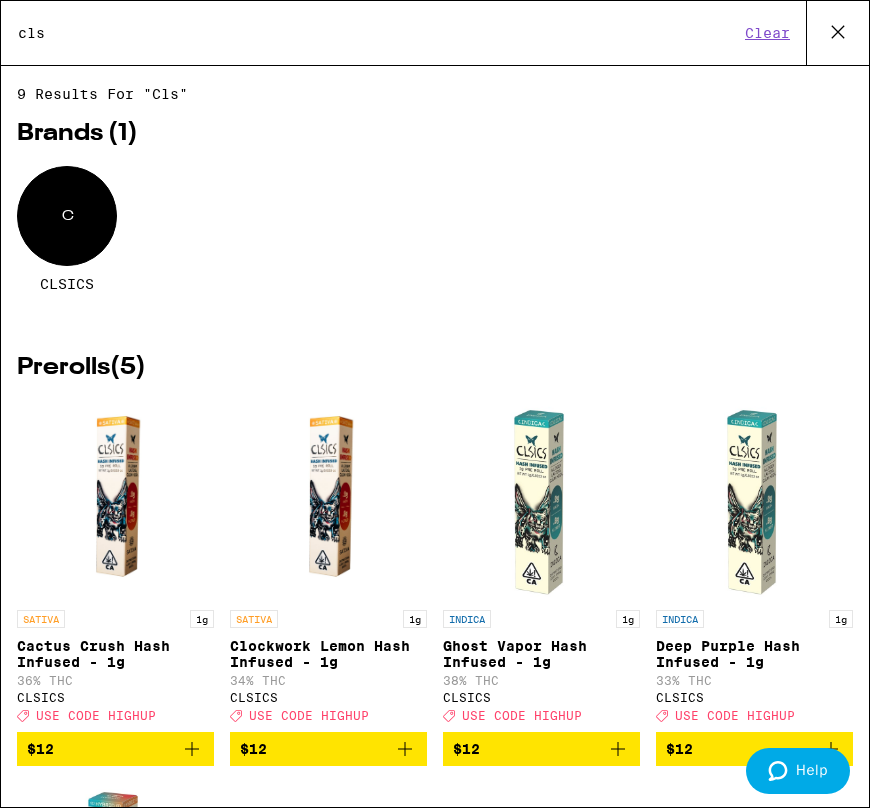 type on "cls" 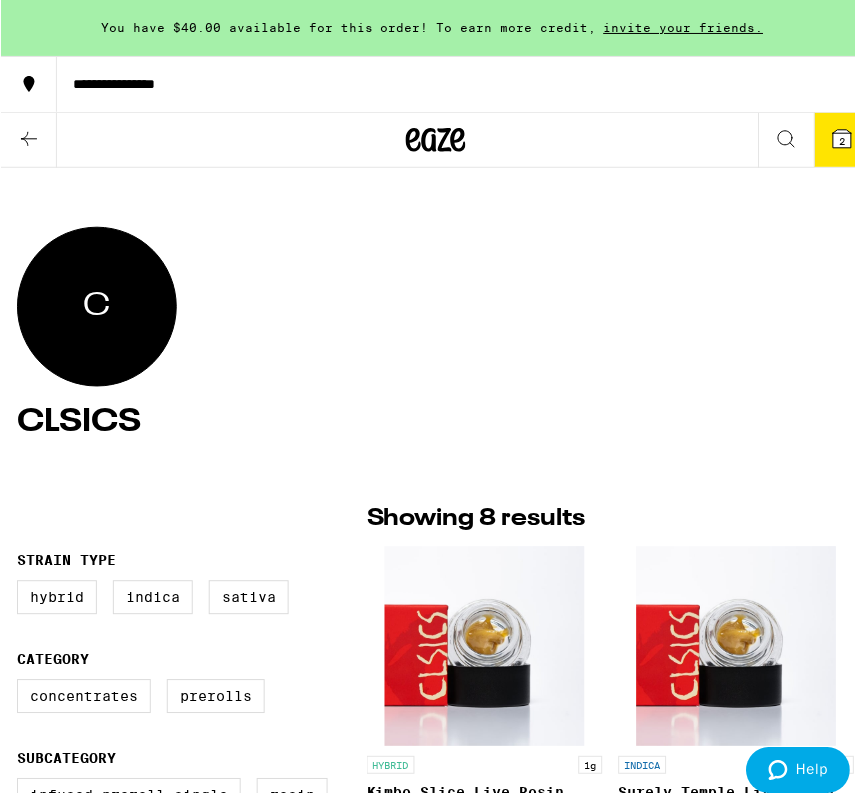 scroll, scrollTop: 0, scrollLeft: 0, axis: both 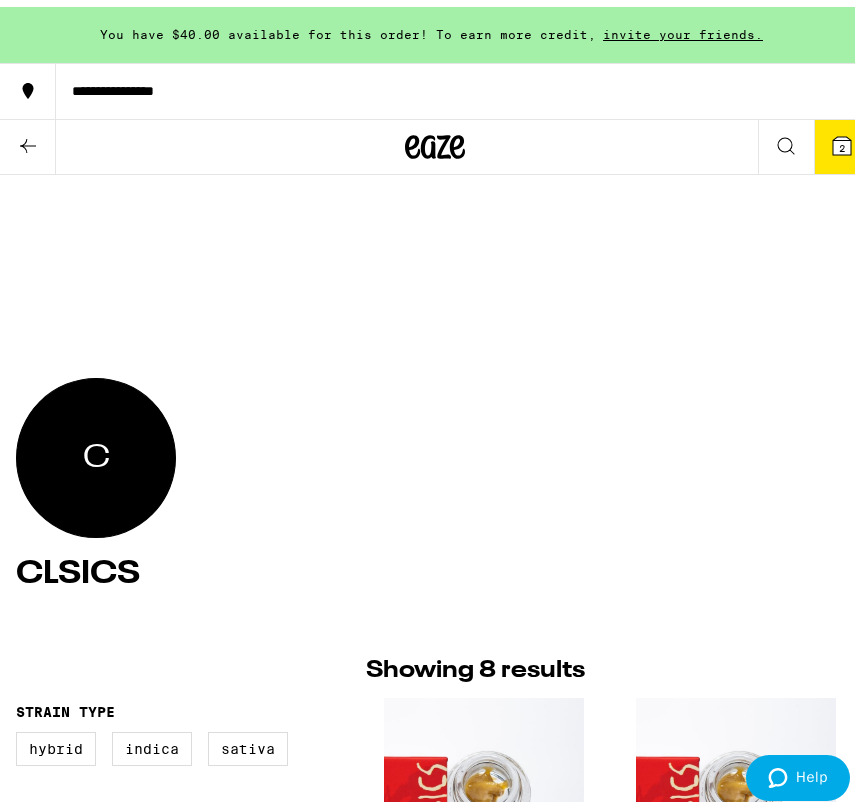 click at bounding box center (28, 140) 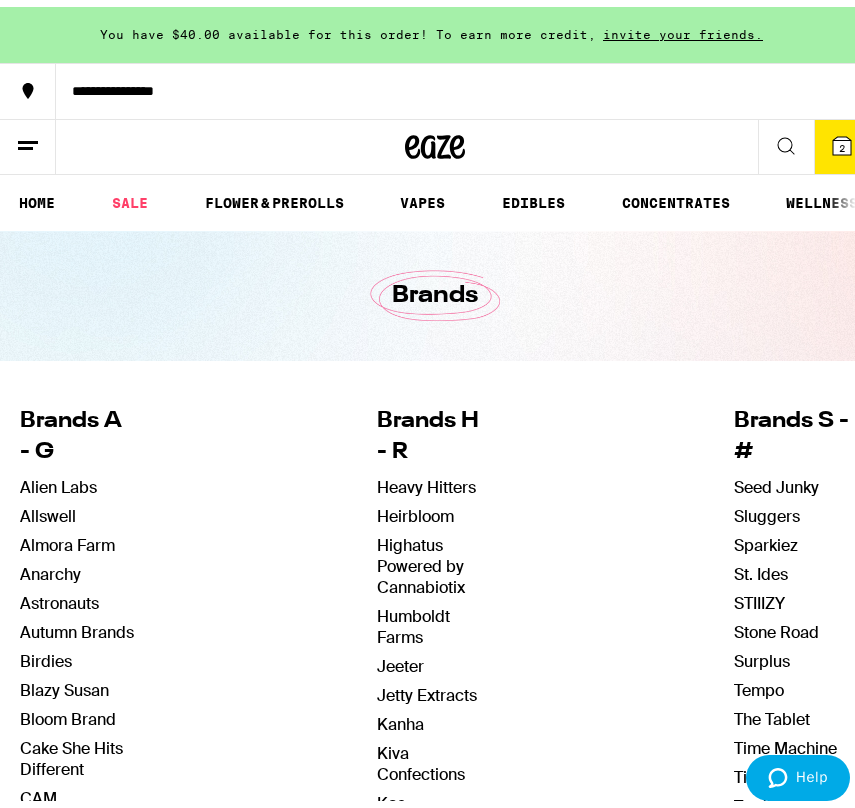 click 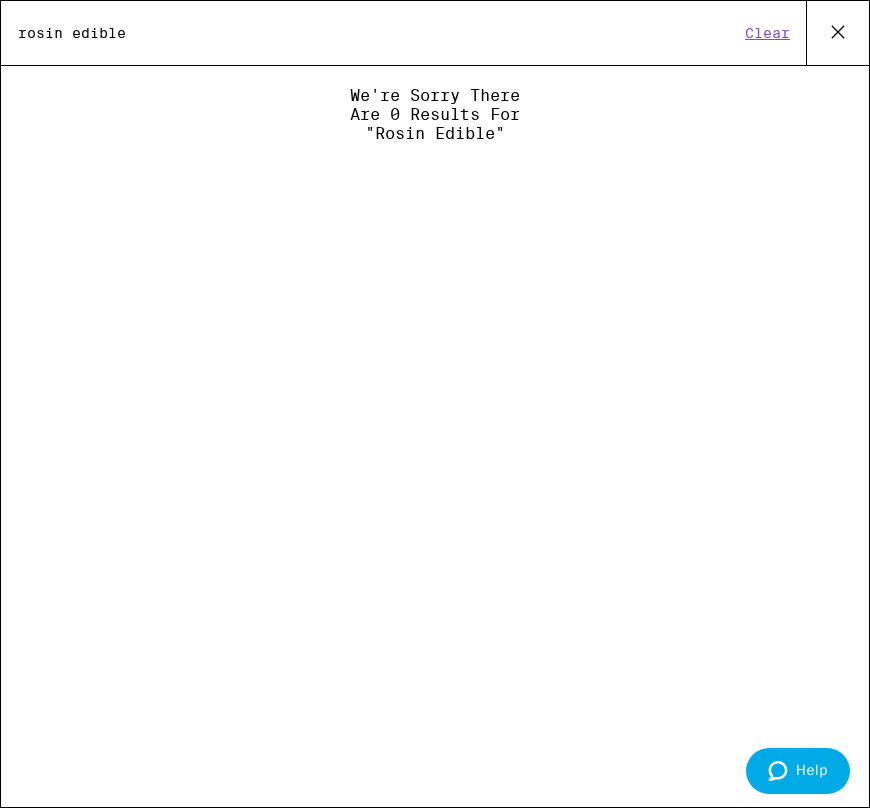 type on "rosin edible" 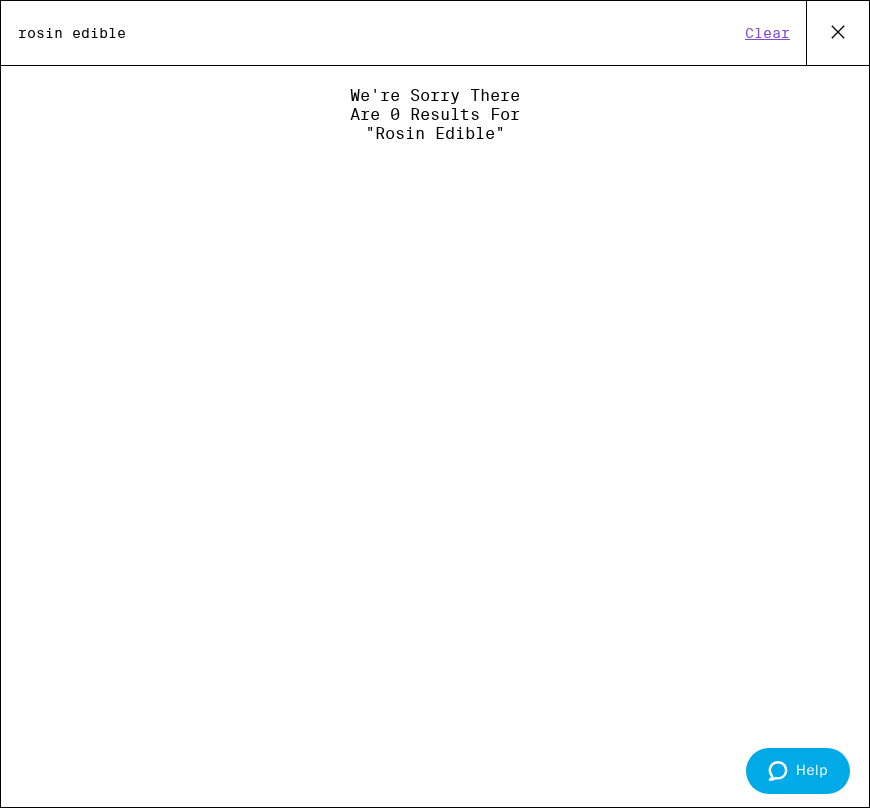 click on "Clear" at bounding box center (767, 33) 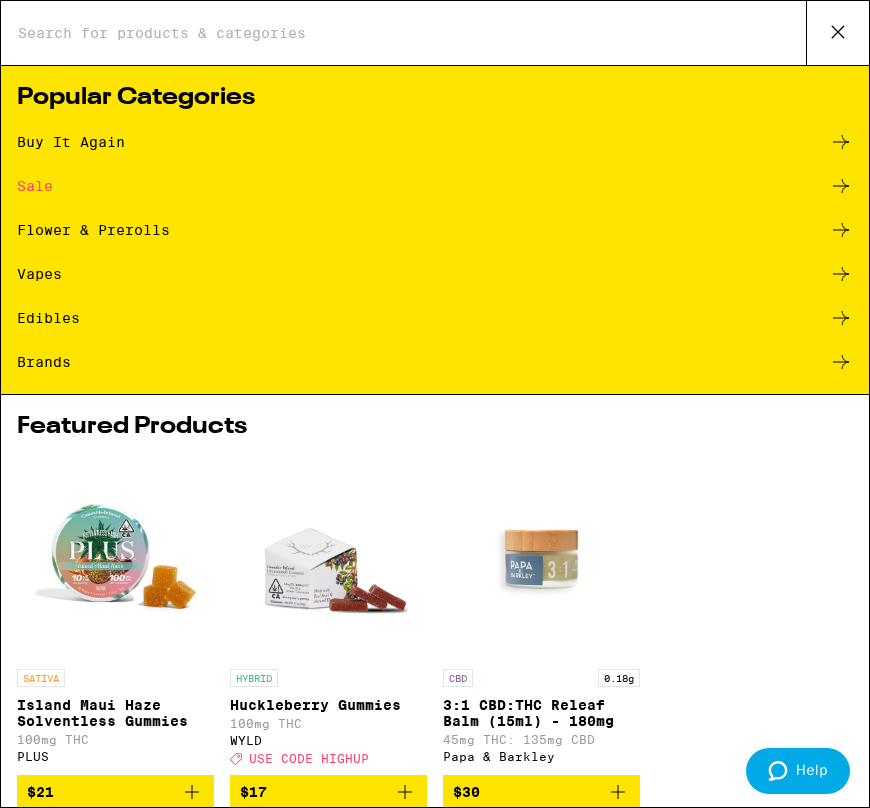 click on "Buy It Again Sale Flower & Prerolls Vapes Edibles Brands" at bounding box center [435, 262] 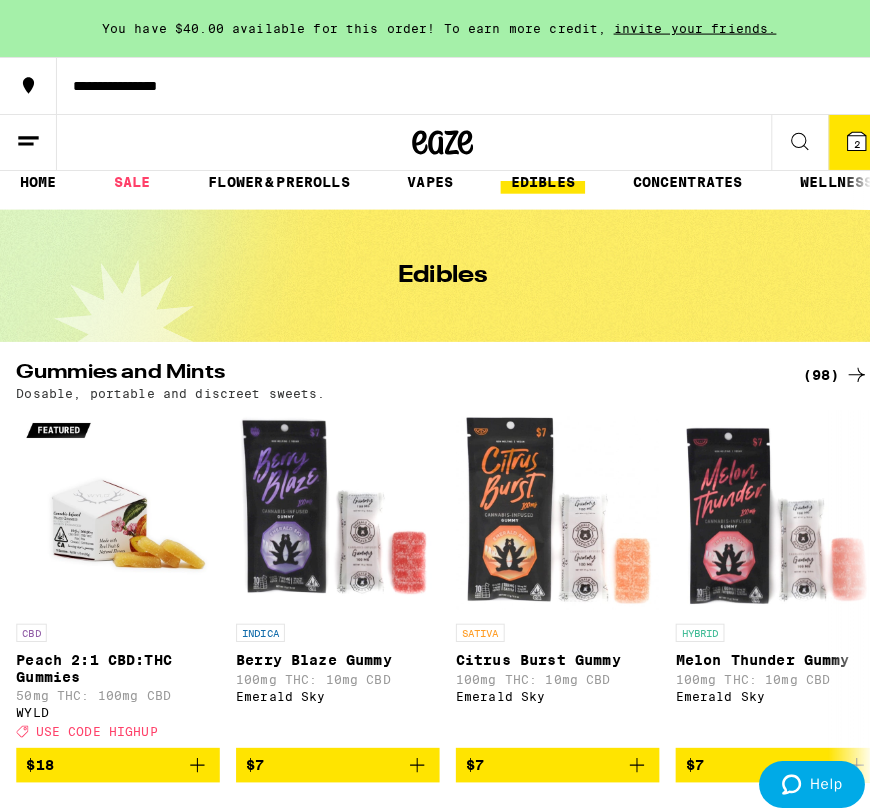 scroll, scrollTop: 0, scrollLeft: 0, axis: both 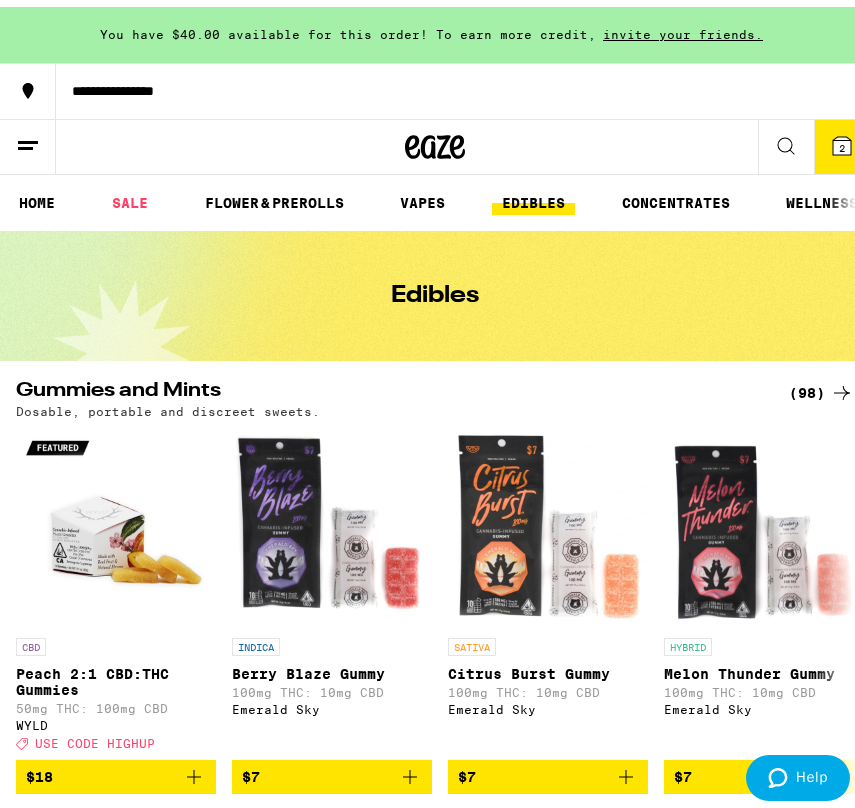 click on "2" at bounding box center [842, 140] 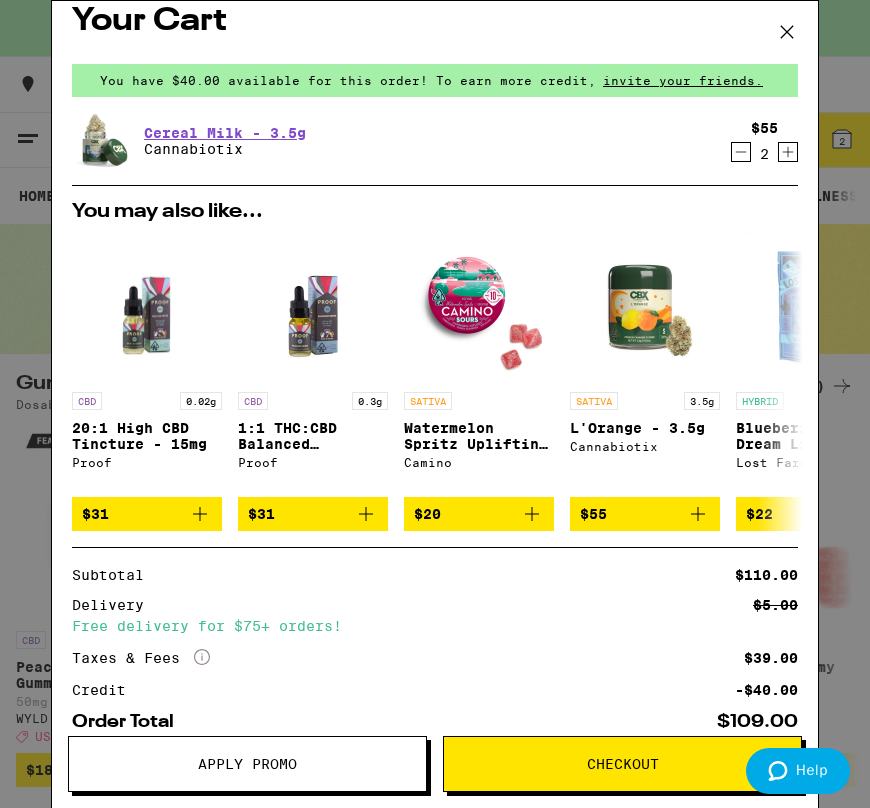 scroll, scrollTop: 0, scrollLeft: 0, axis: both 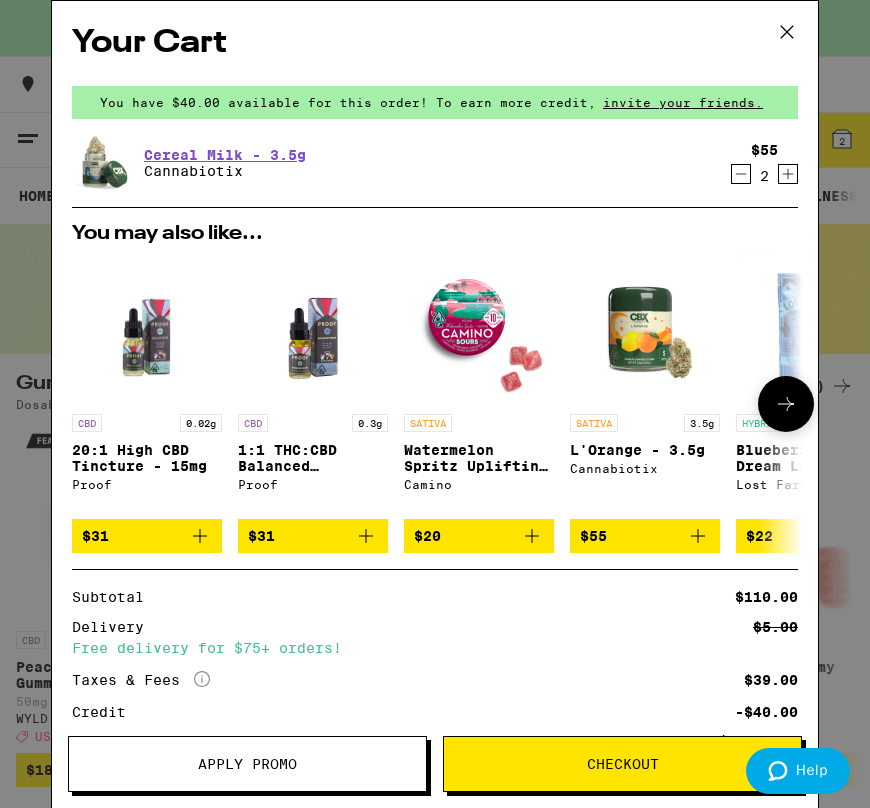 click 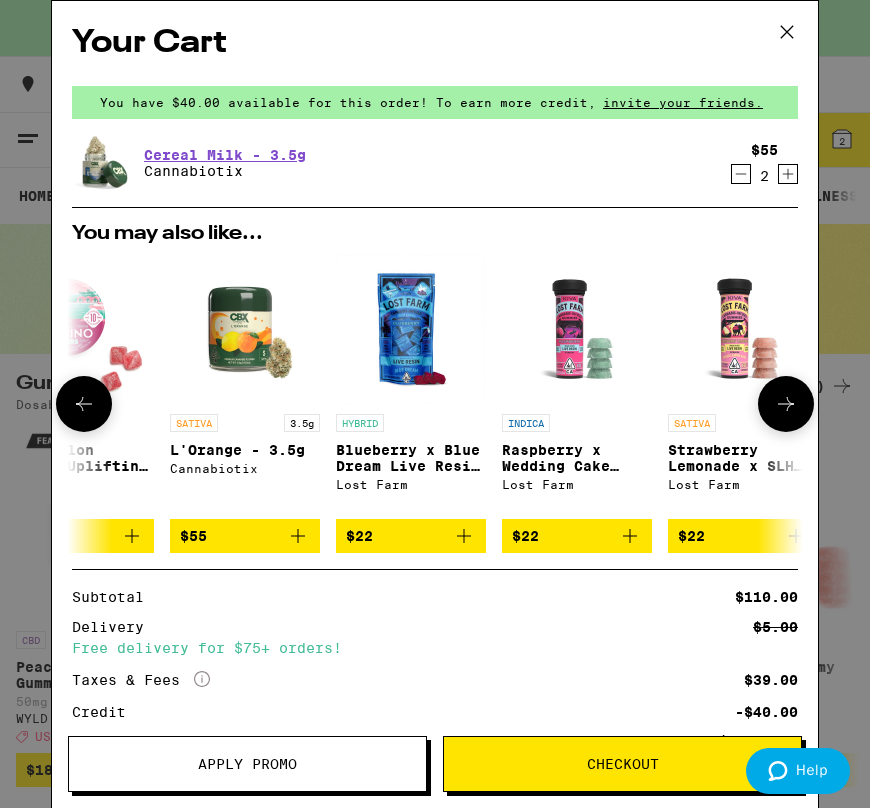 scroll, scrollTop: 0, scrollLeft: 493, axis: horizontal 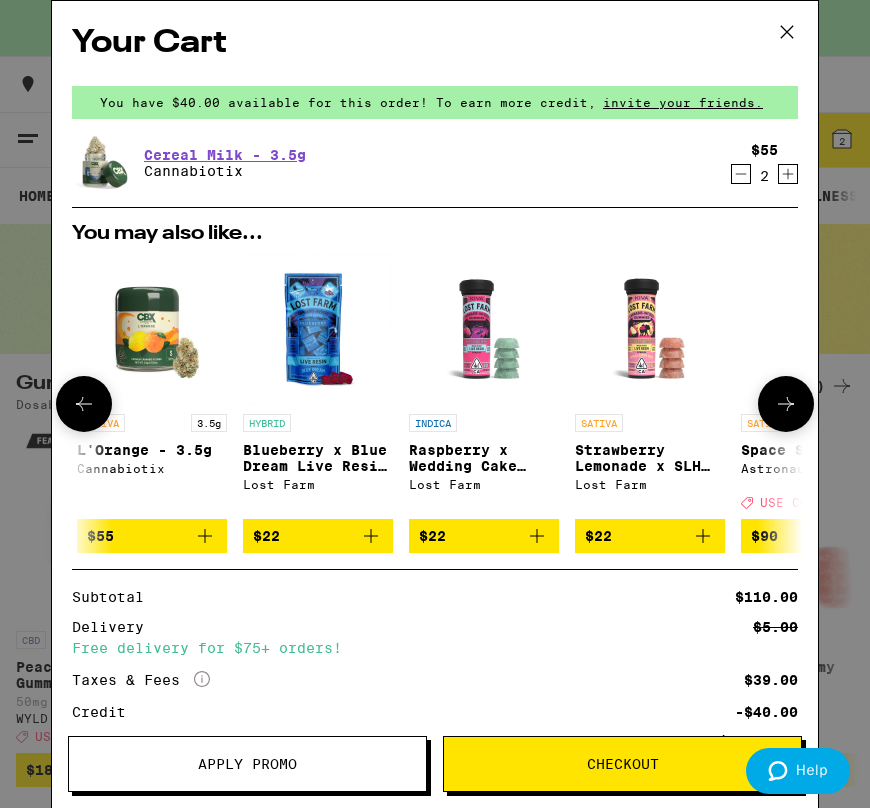 click at bounding box center [650, 329] 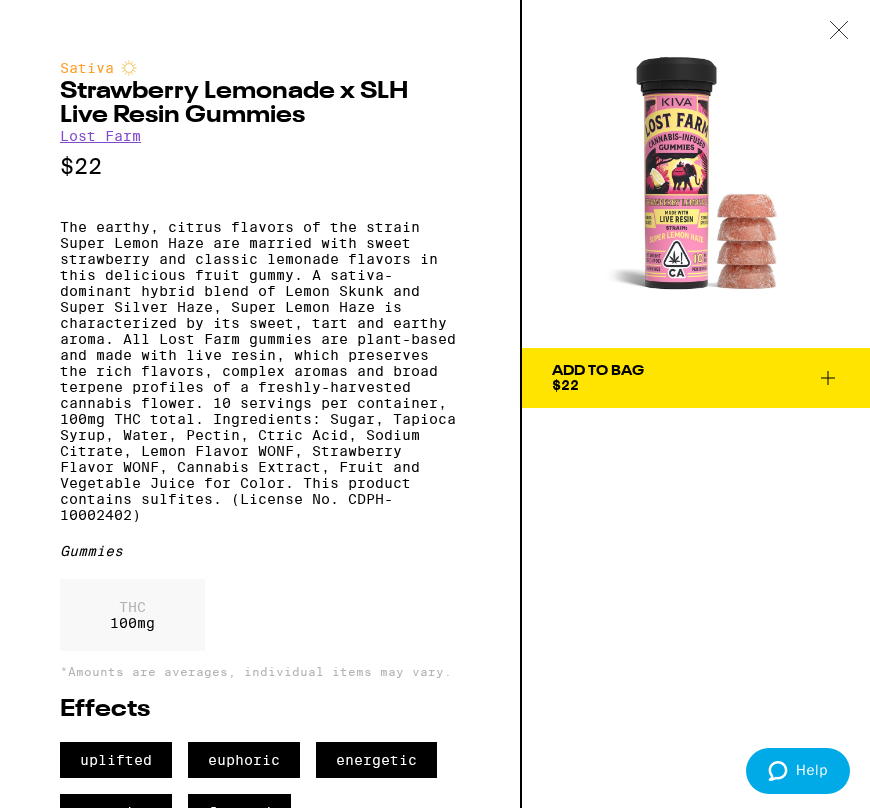 click 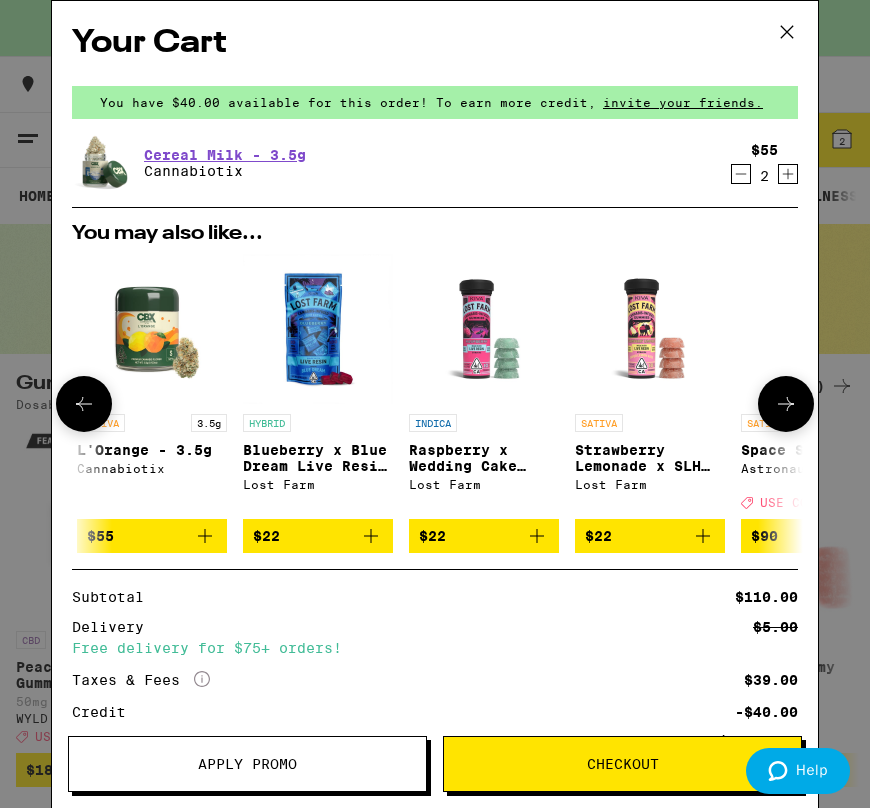 click 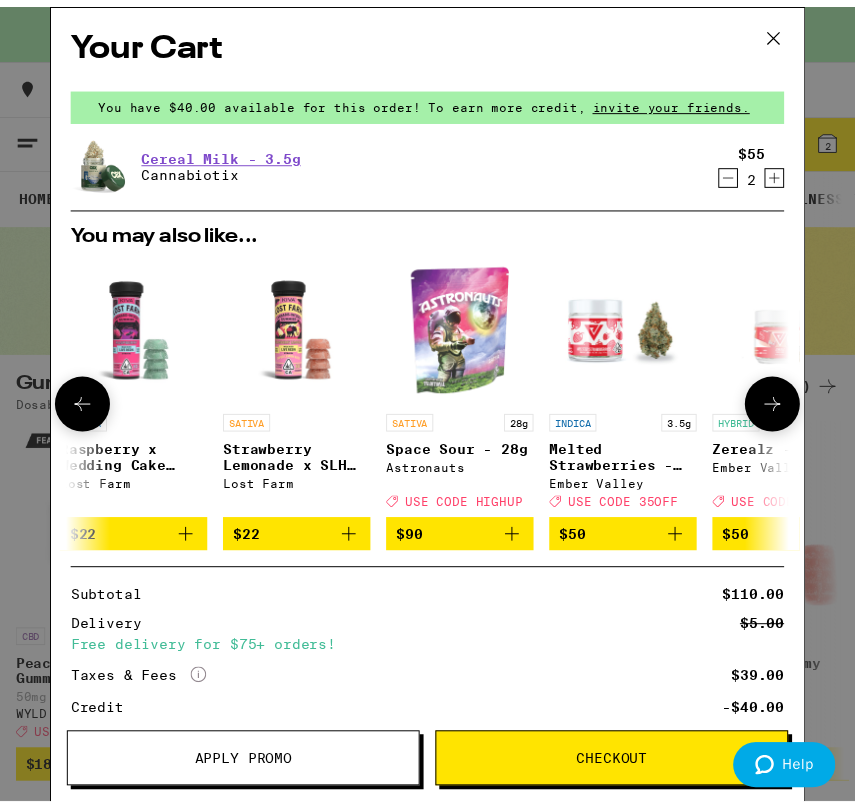 scroll, scrollTop: 0, scrollLeft: 949, axis: horizontal 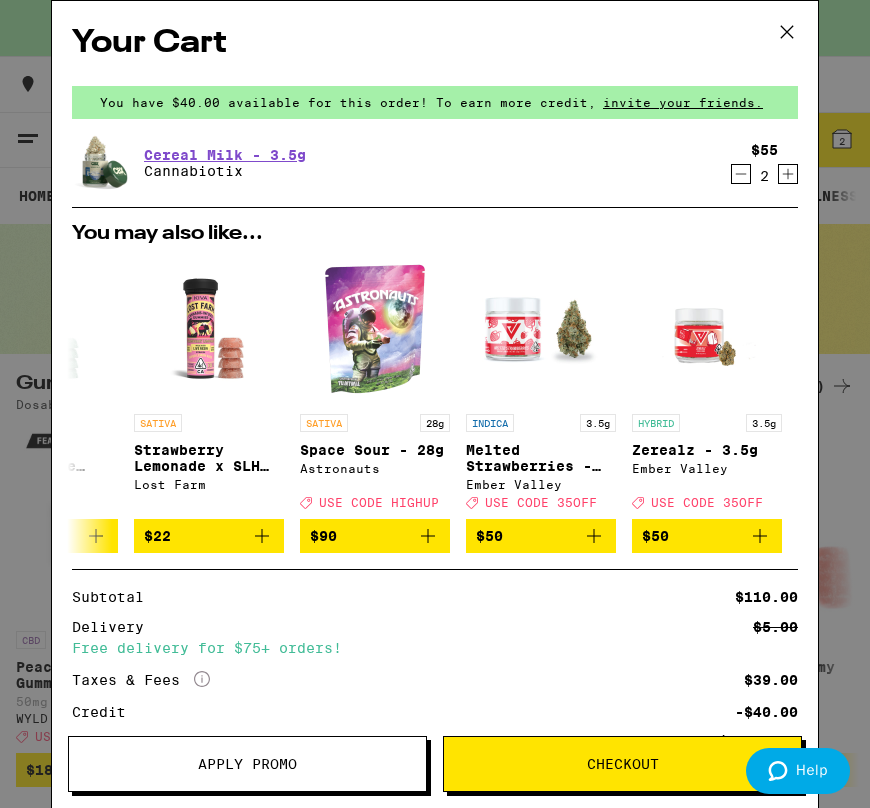 click 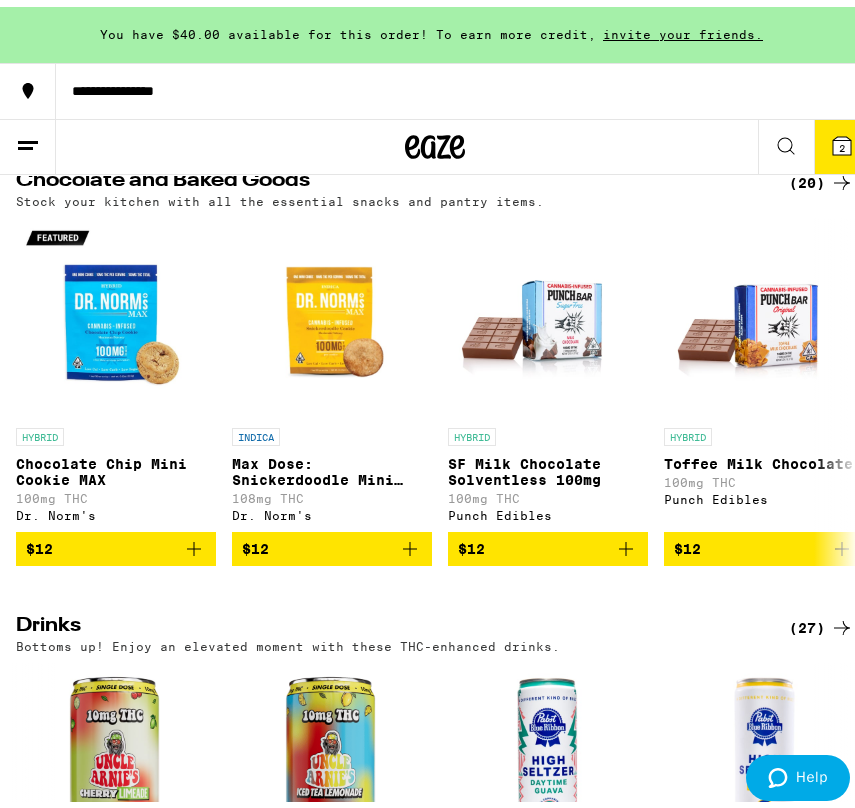 scroll, scrollTop: 226, scrollLeft: 0, axis: vertical 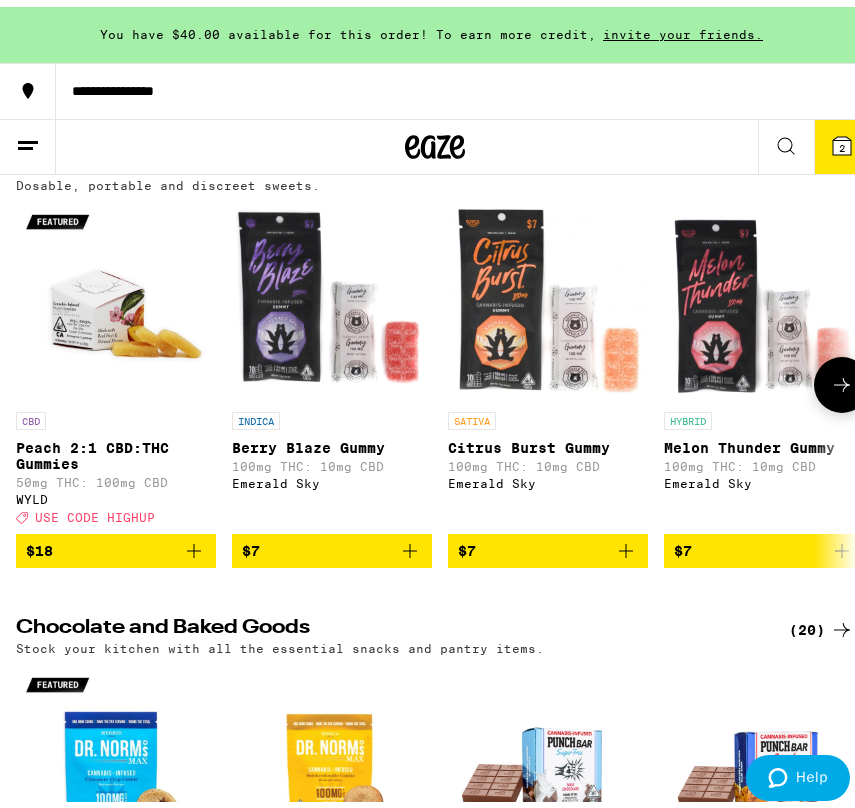 click 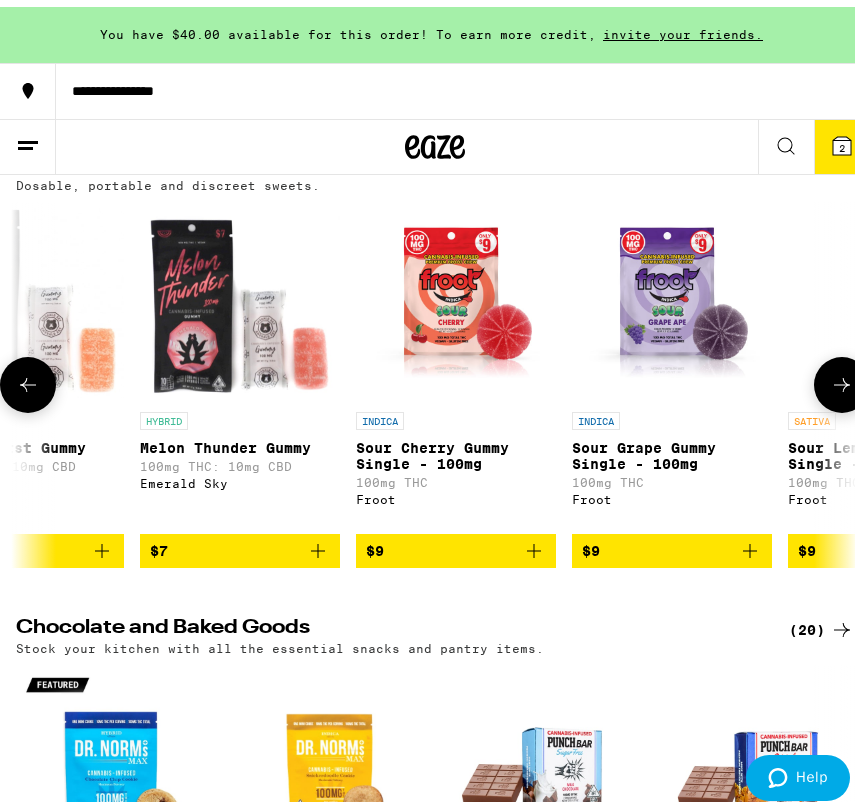 scroll, scrollTop: 0, scrollLeft: 605, axis: horizontal 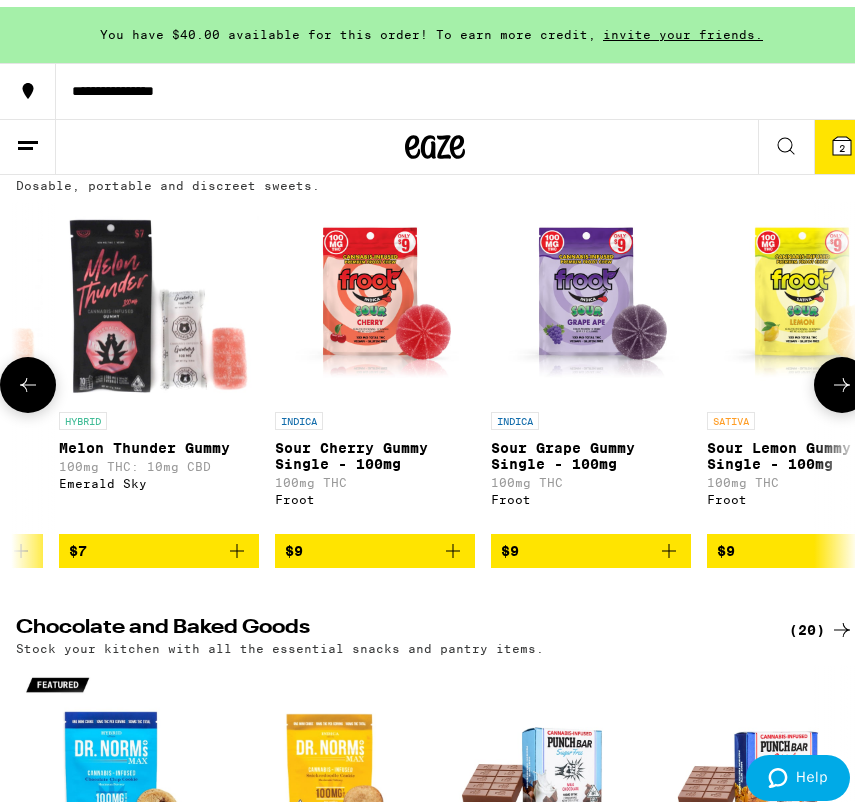 click 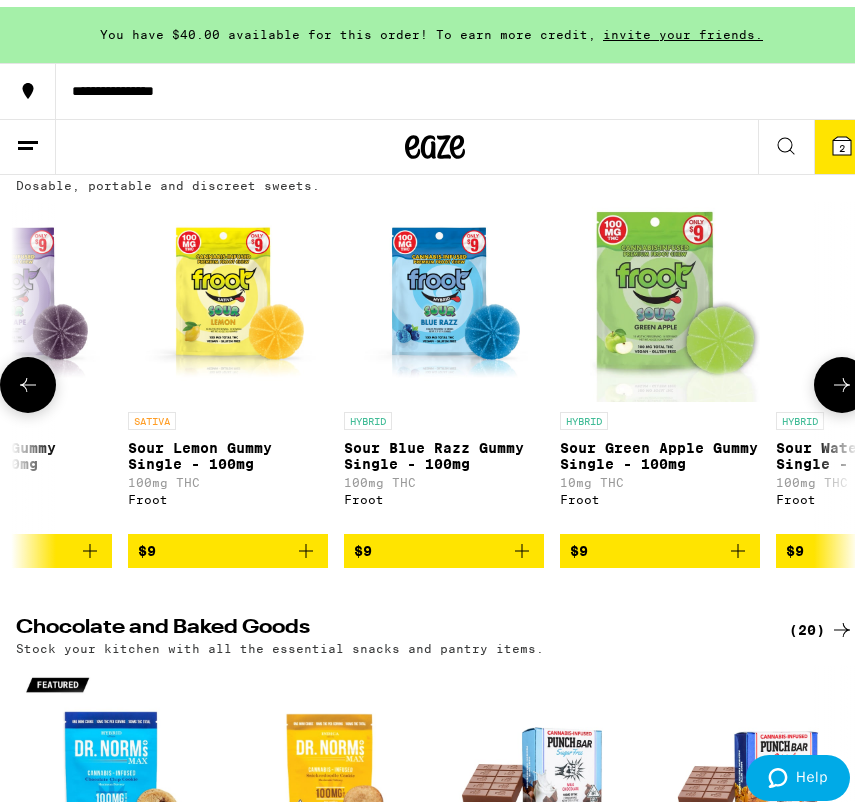 scroll, scrollTop: 0, scrollLeft: 1210, axis: horizontal 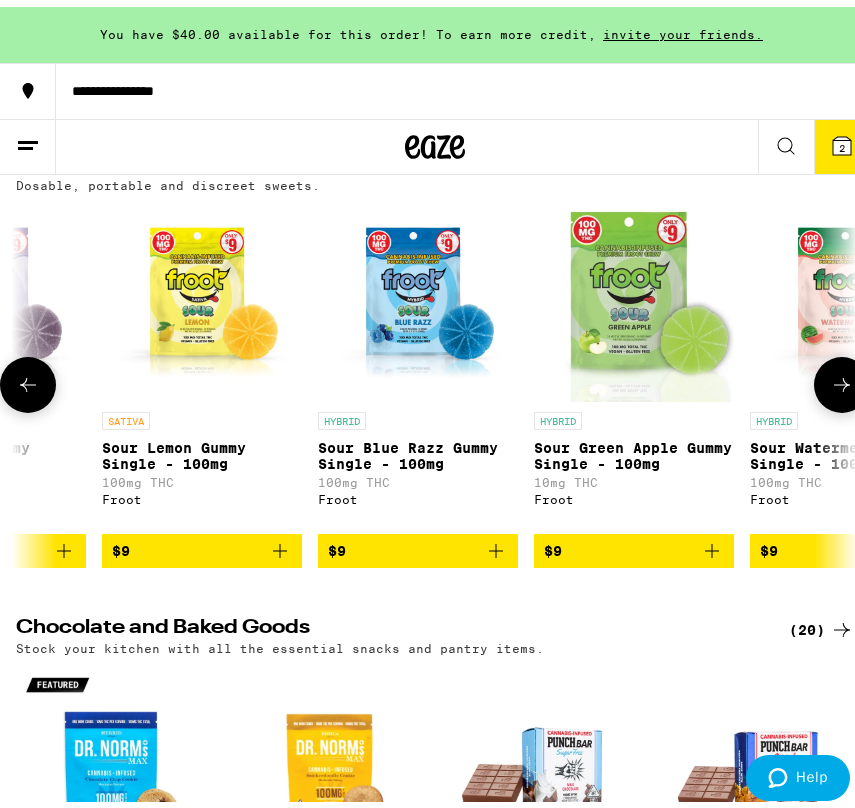 click 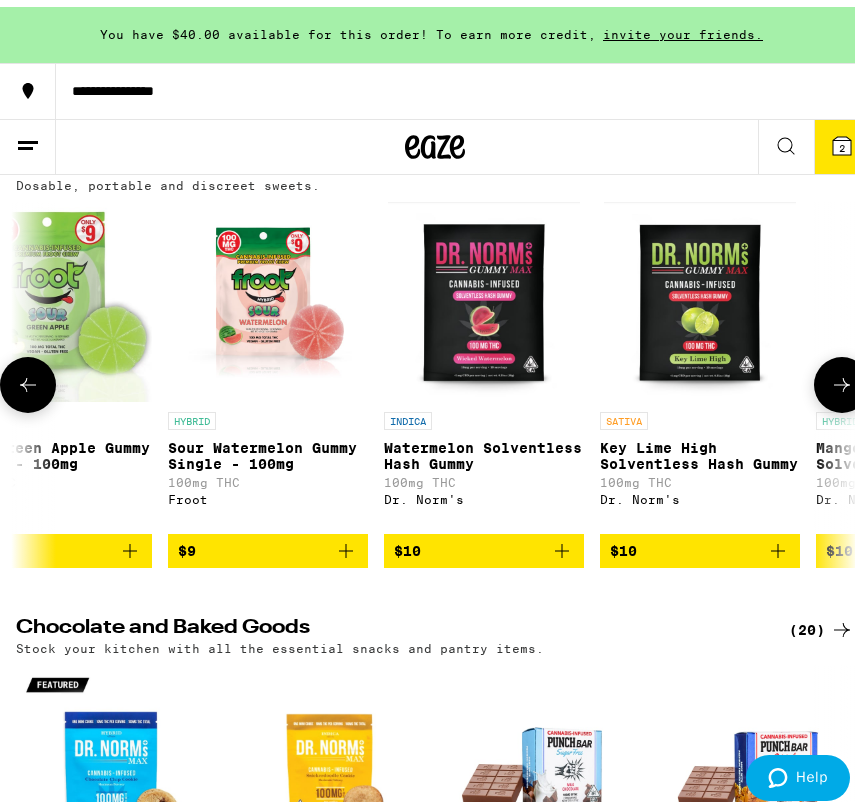 scroll, scrollTop: 0, scrollLeft: 1815, axis: horizontal 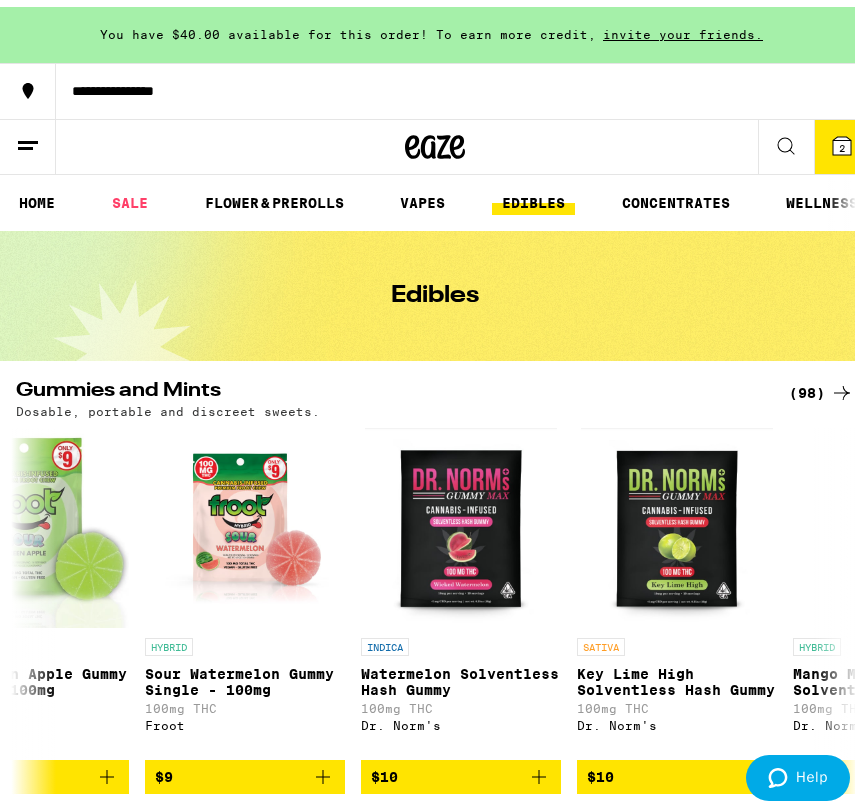 click 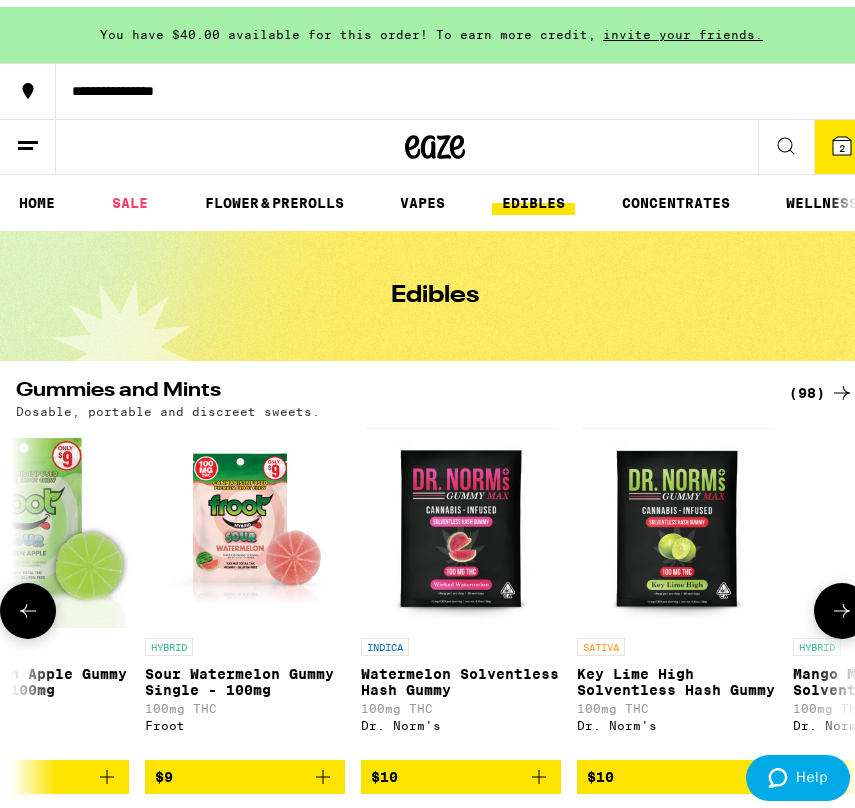 scroll, scrollTop: 333, scrollLeft: 0, axis: vertical 